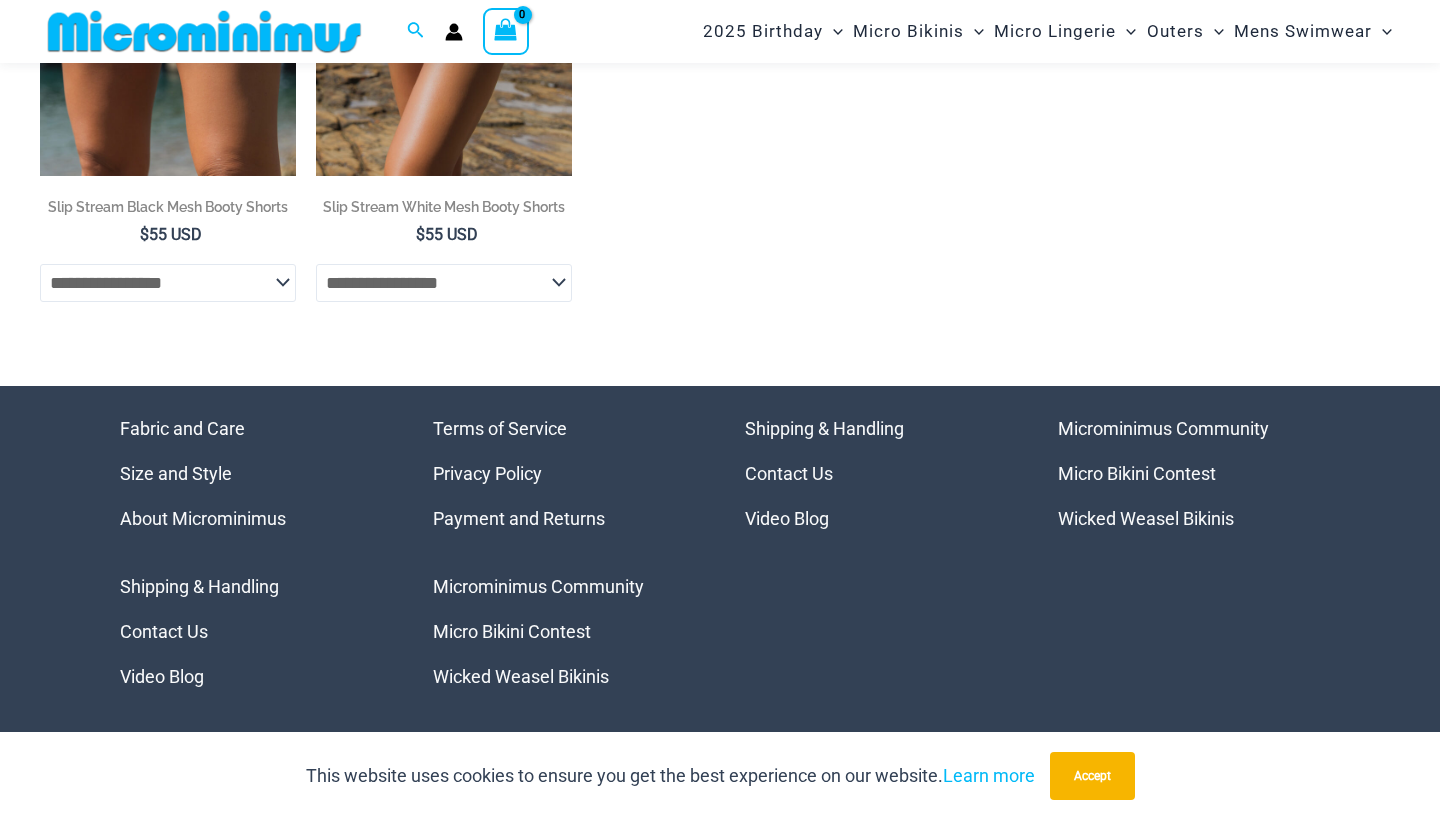 scroll, scrollTop: 705, scrollLeft: 0, axis: vertical 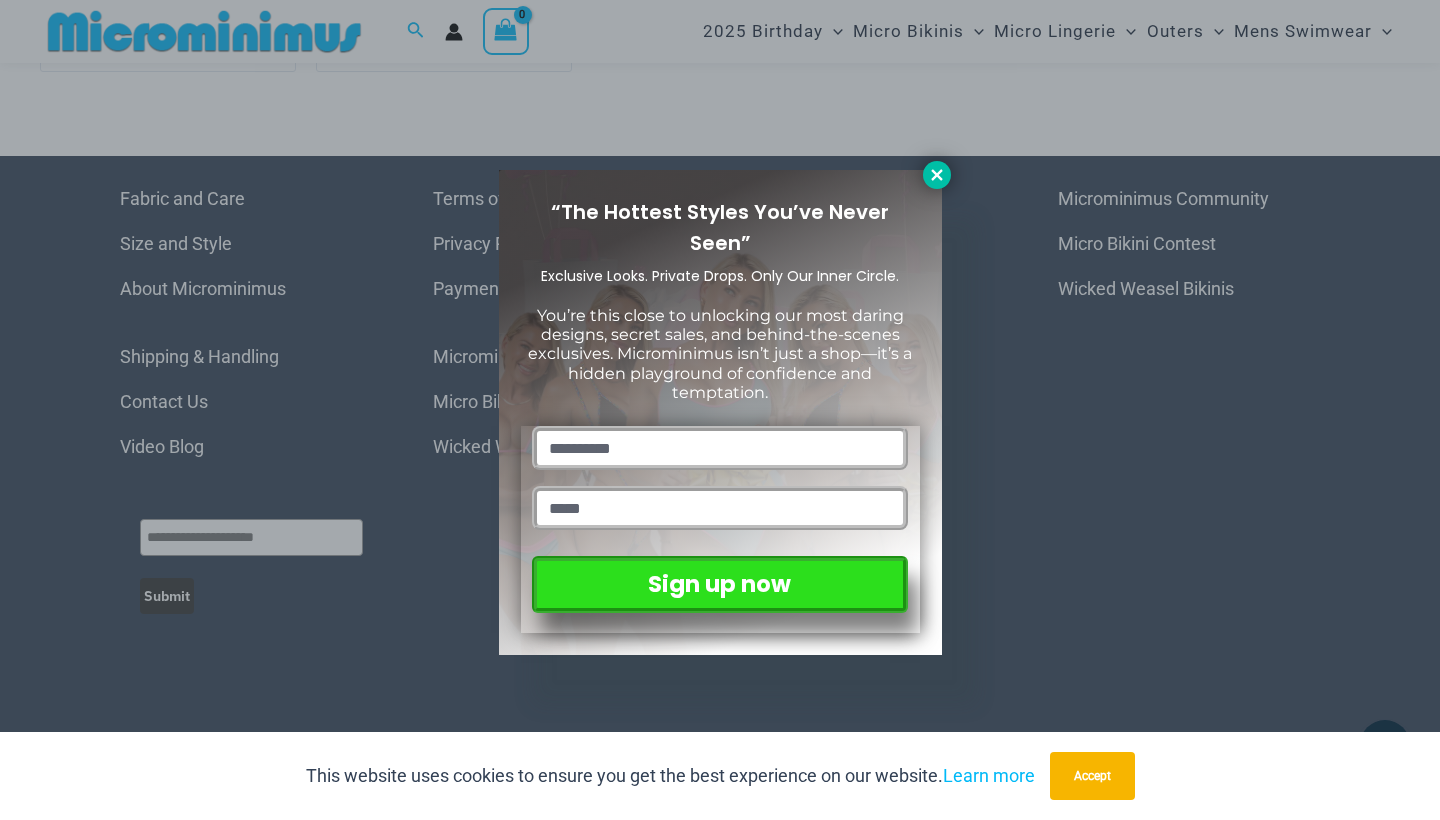 click at bounding box center [937, 175] 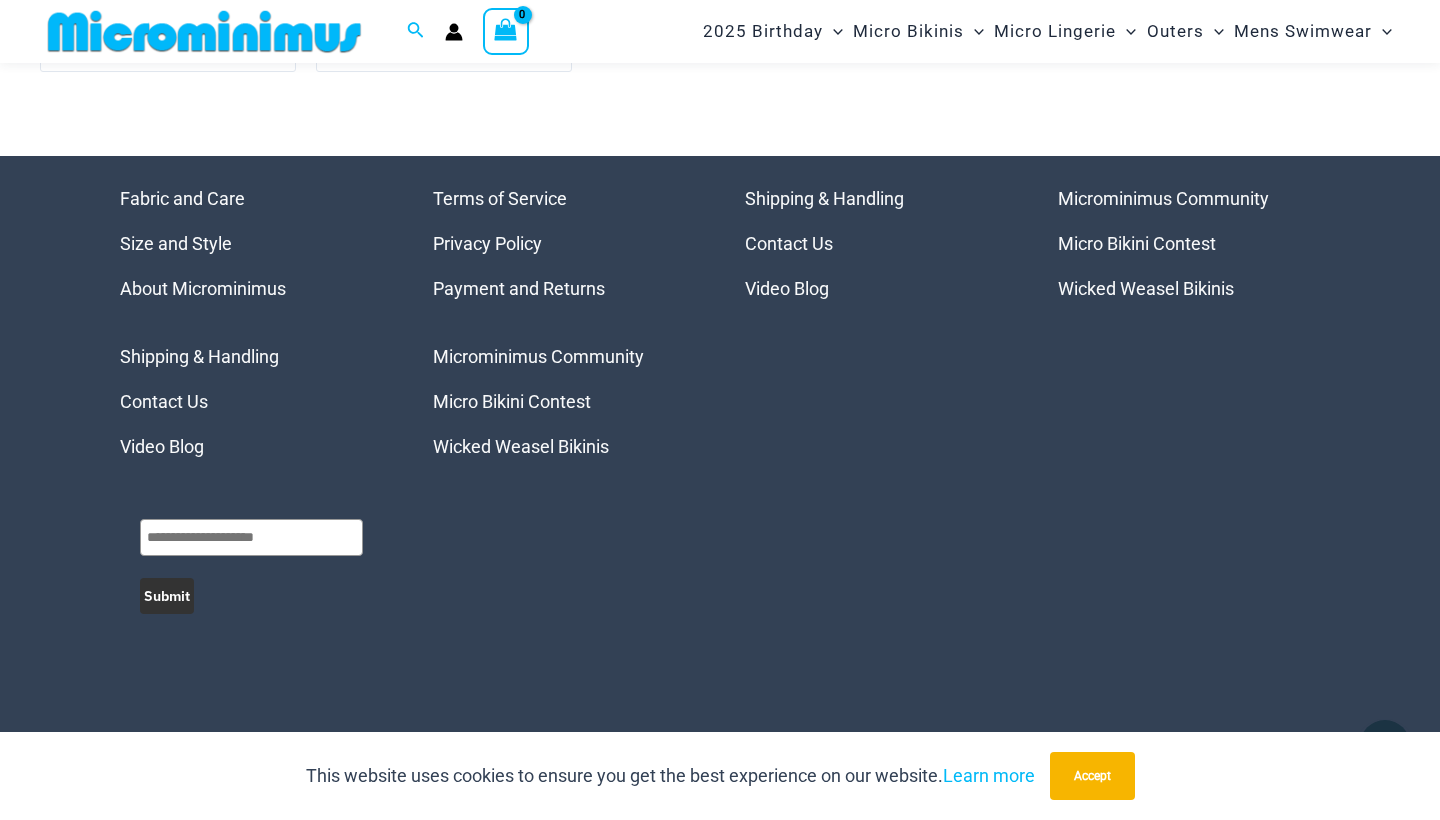 click on "Contact Us" at bounding box center [164, 401] 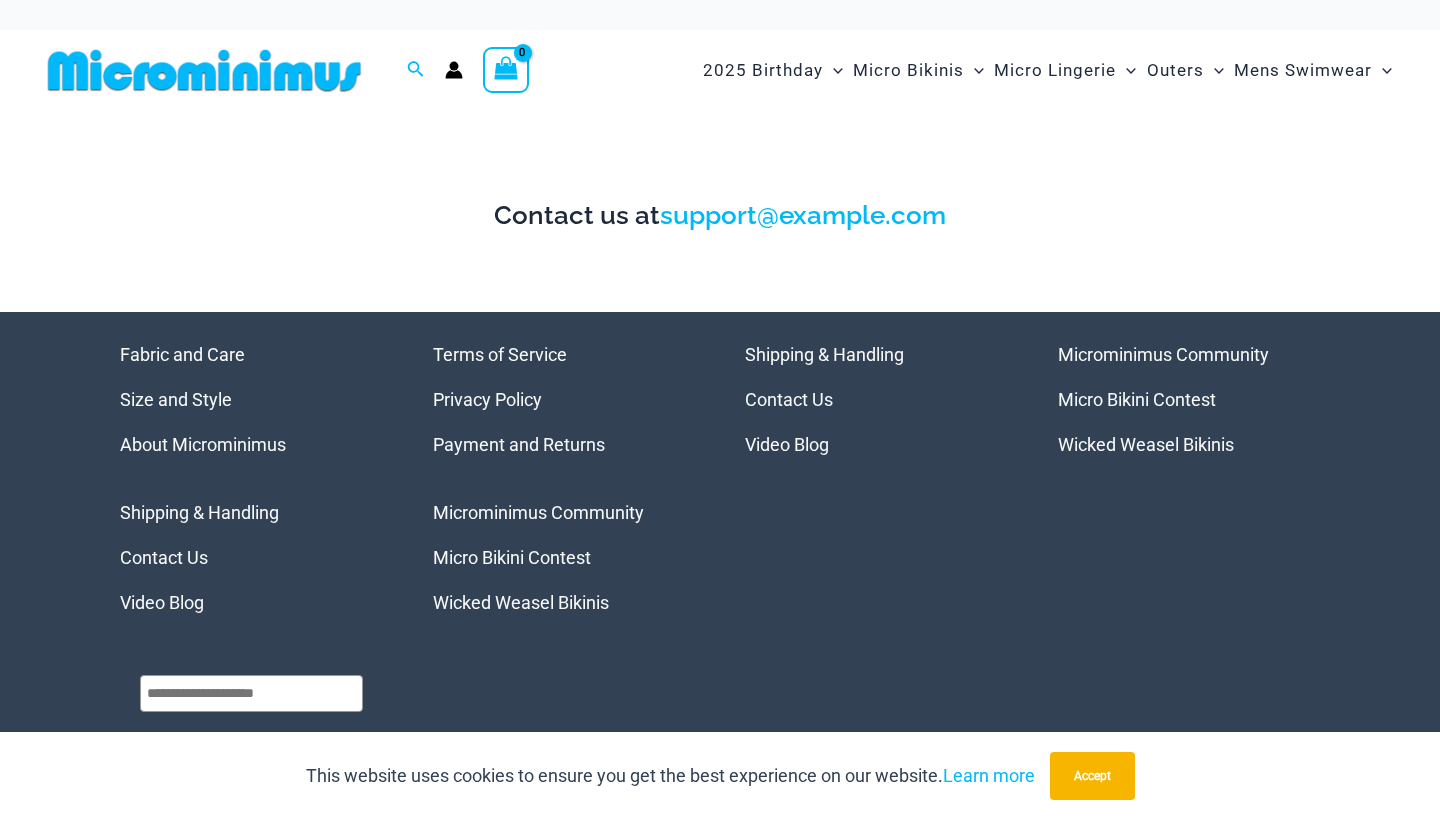 scroll, scrollTop: 0, scrollLeft: 0, axis: both 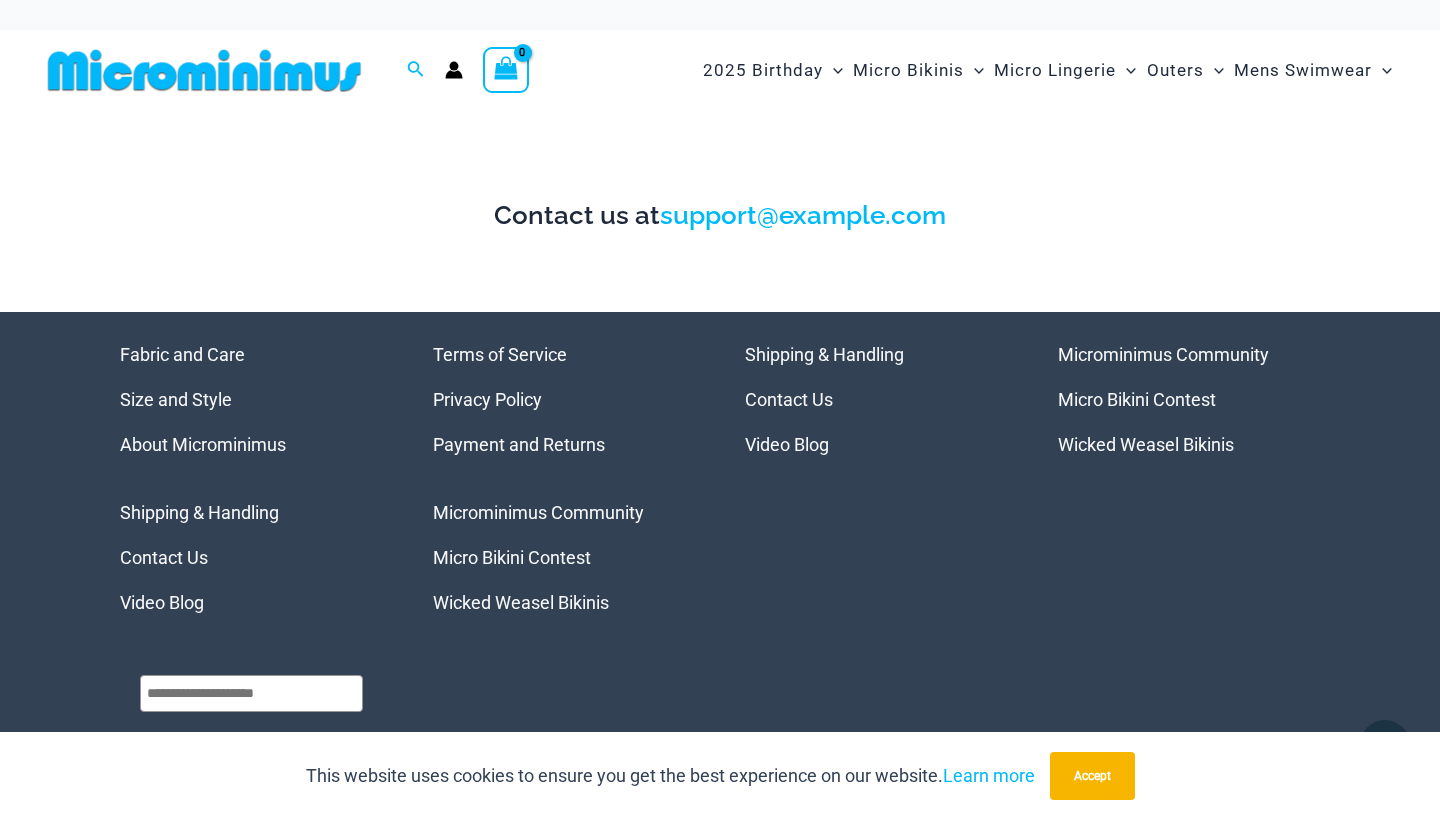 click on "Contact Us" at bounding box center (789, 399) 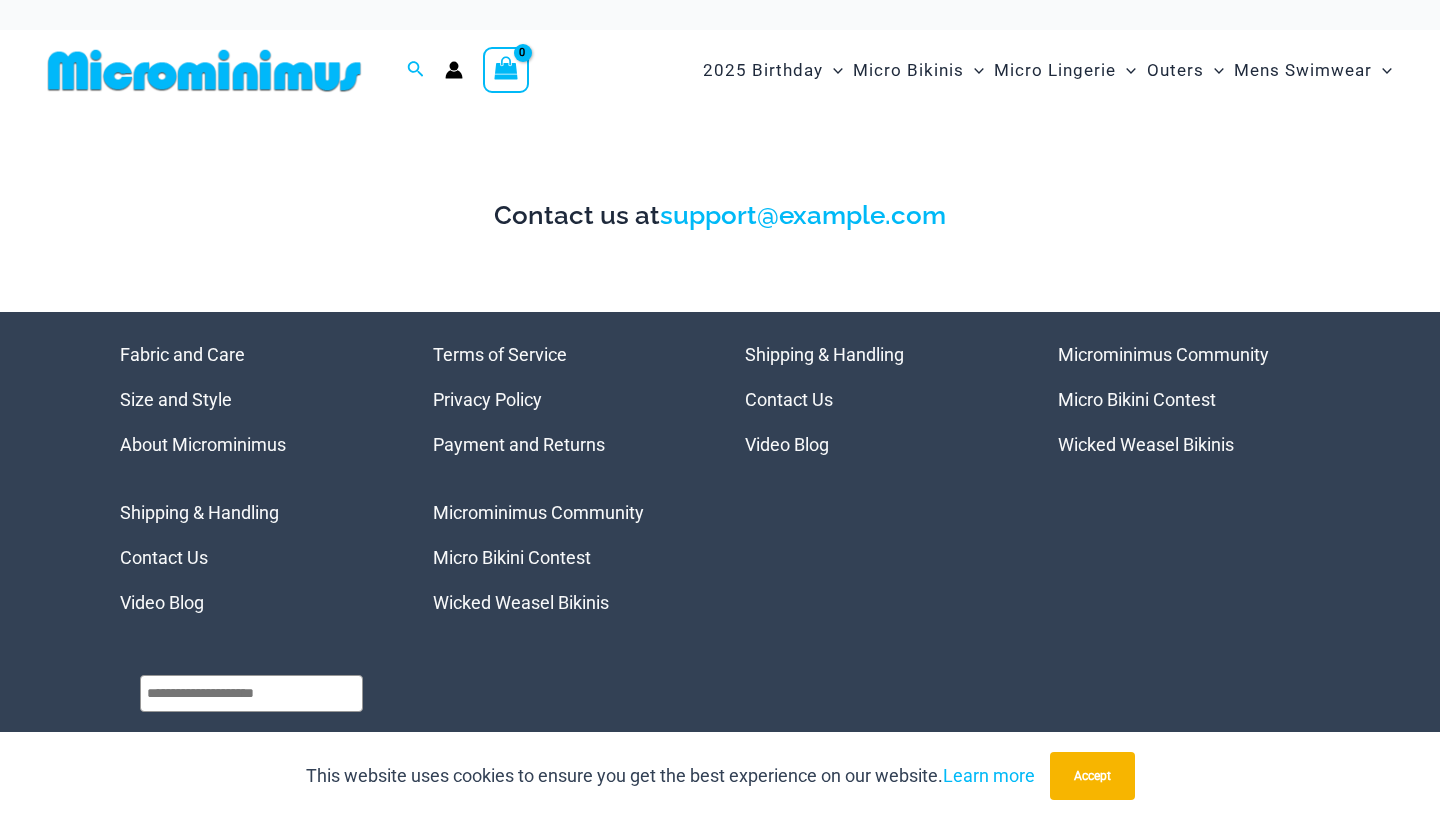 scroll, scrollTop: 0, scrollLeft: 0, axis: both 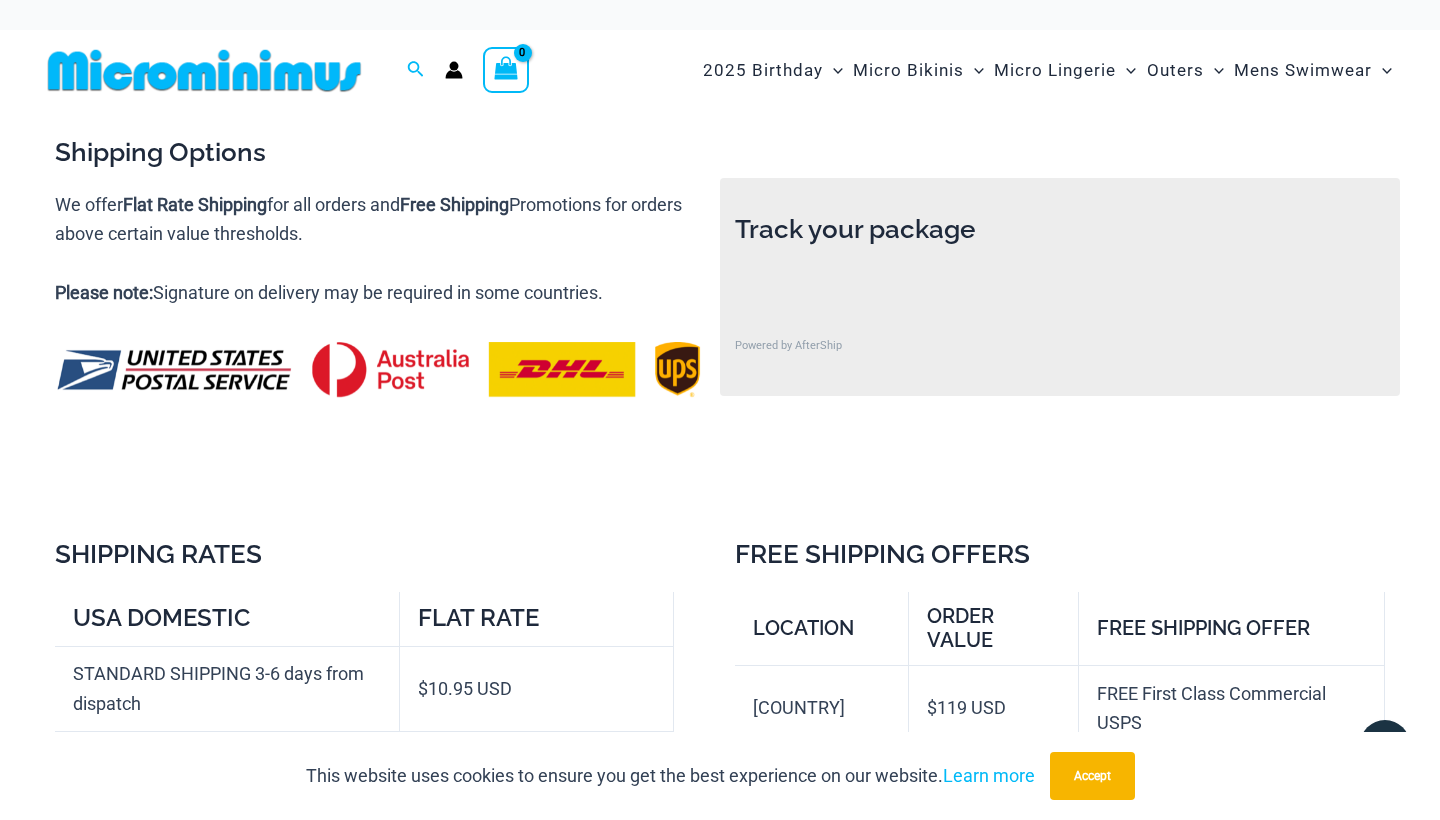 click at bounding box center [204, 70] 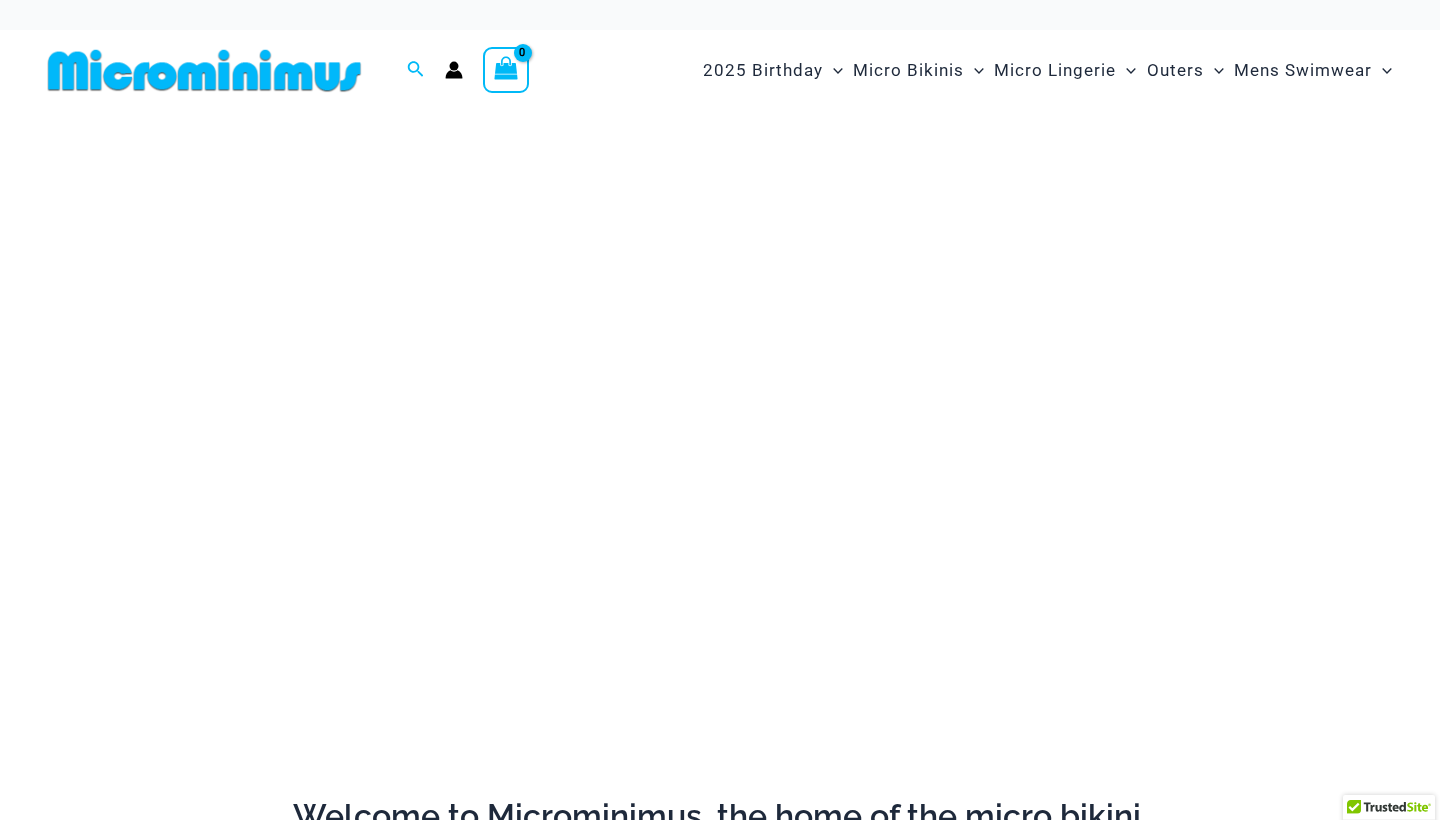scroll, scrollTop: 0, scrollLeft: 0, axis: both 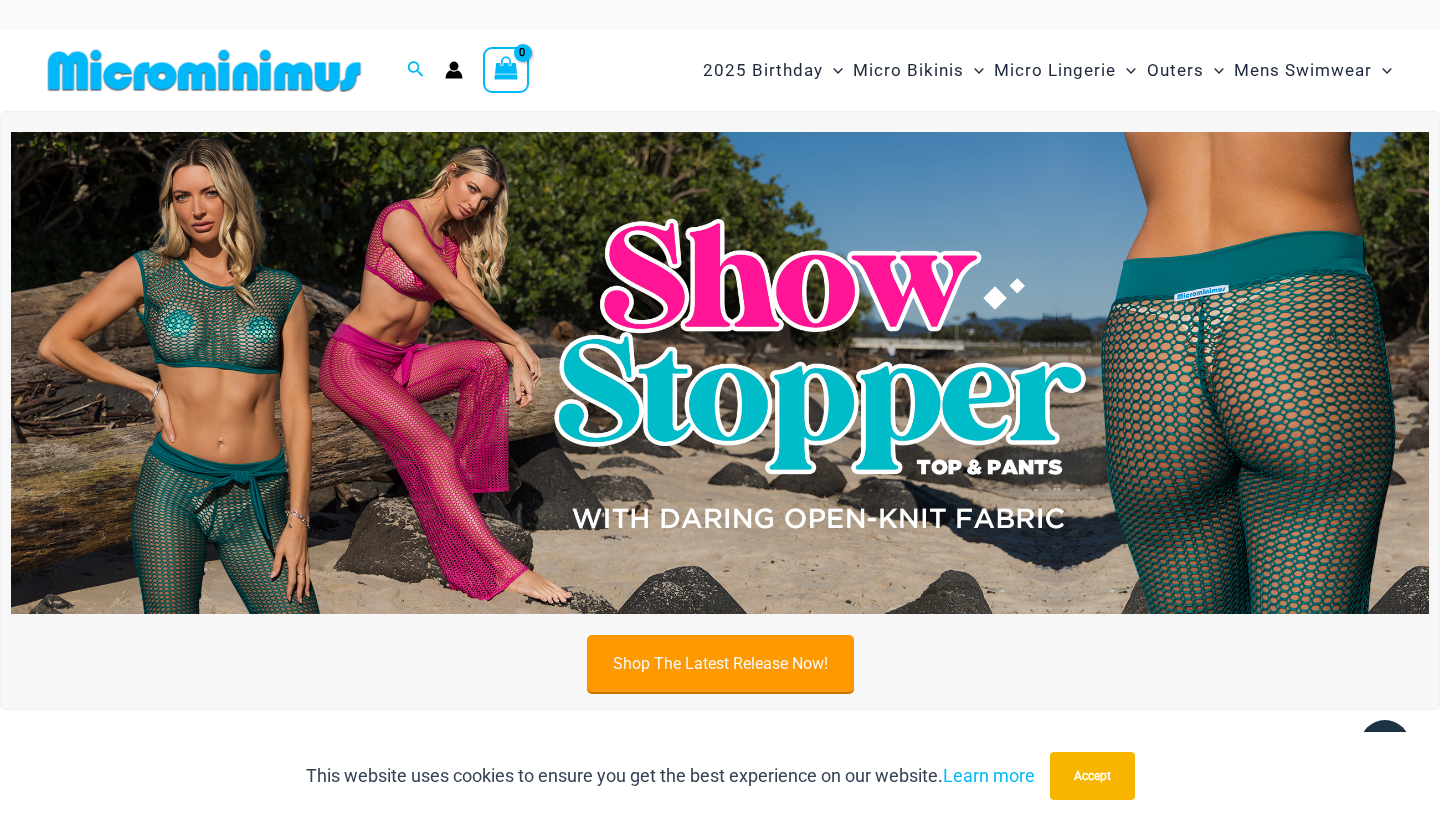 click on "Shop The Latest Release Now!" at bounding box center [720, 663] 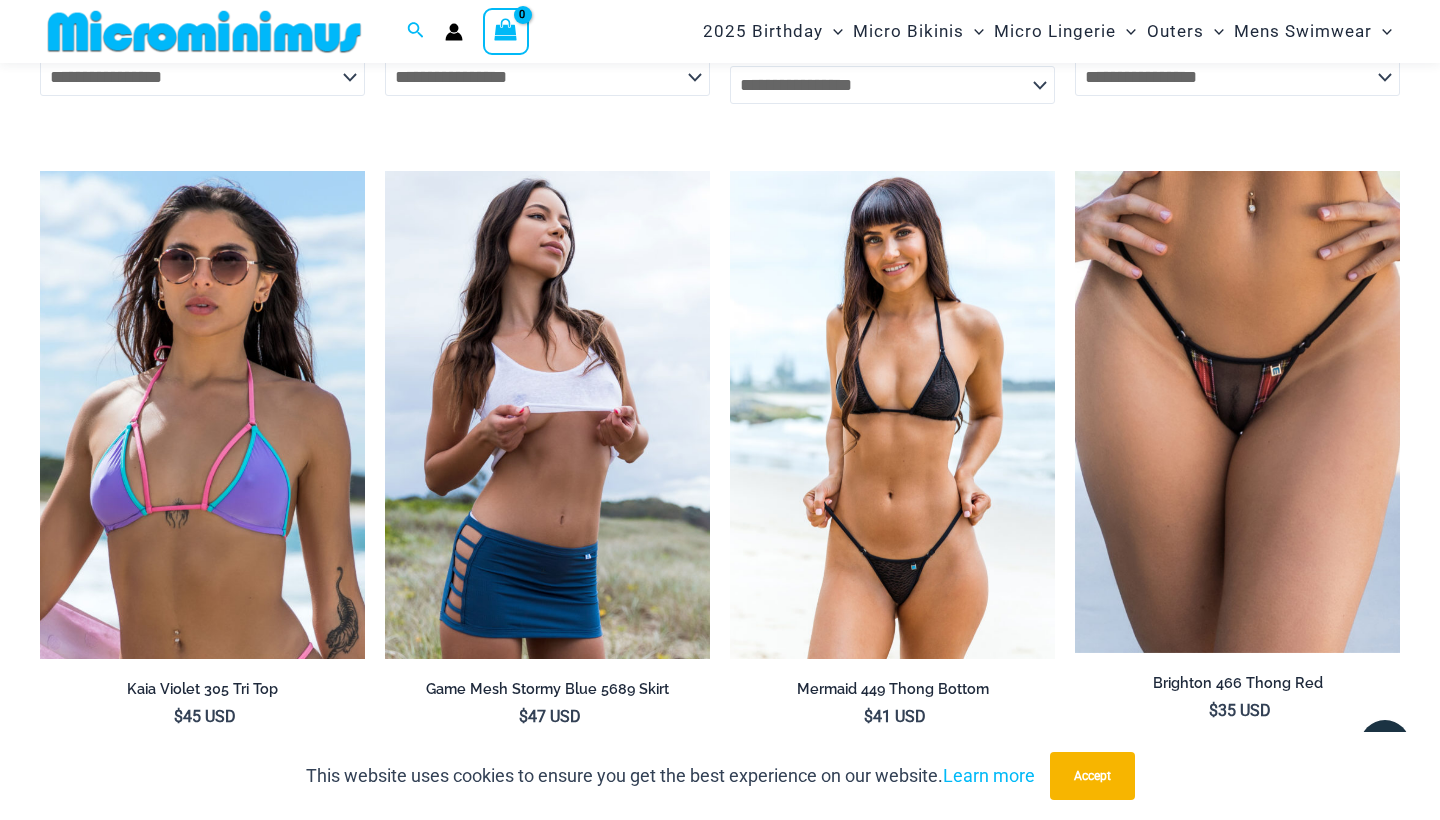 scroll, scrollTop: 6522, scrollLeft: 0, axis: vertical 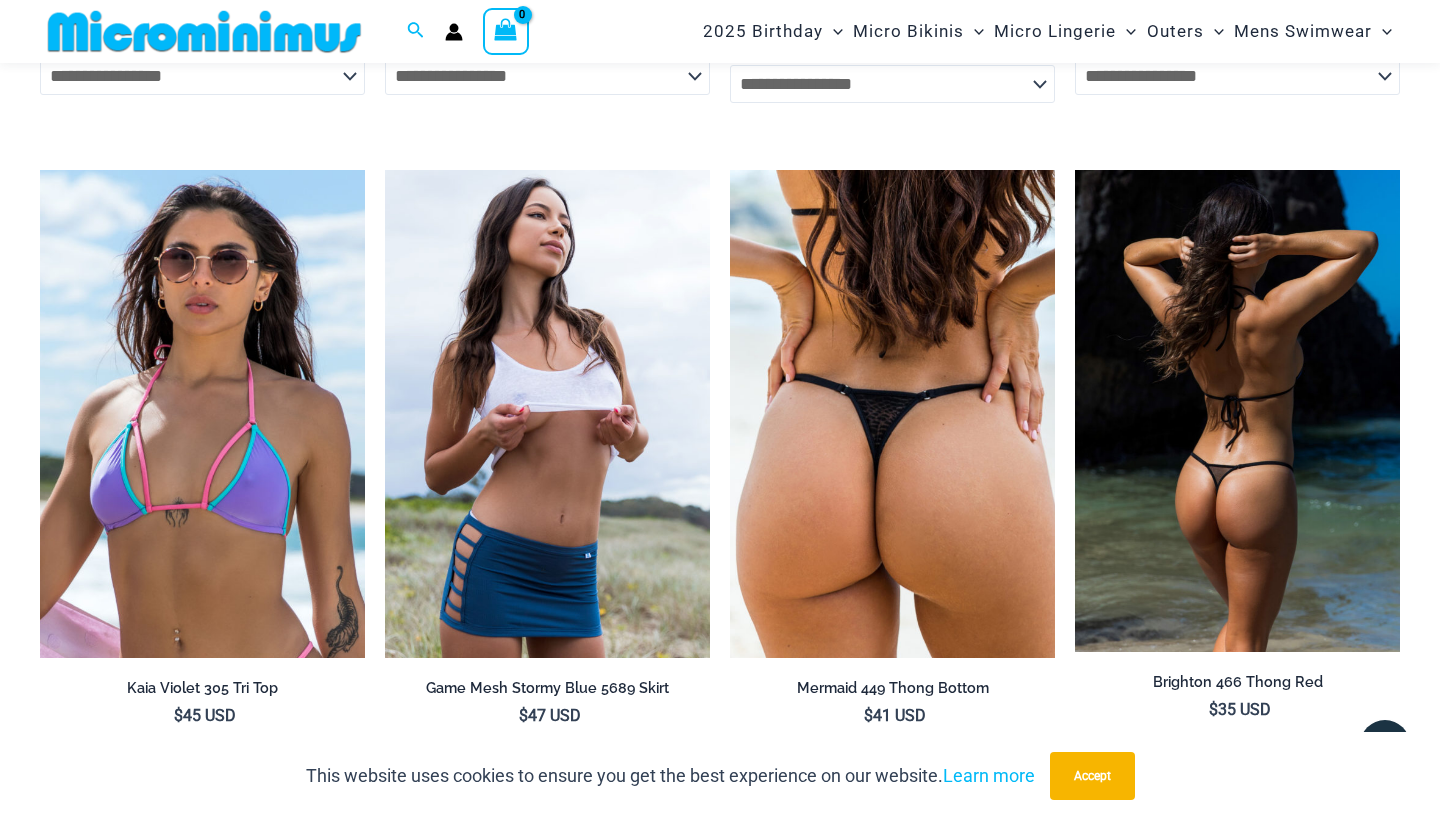 click at bounding box center [1237, 411] 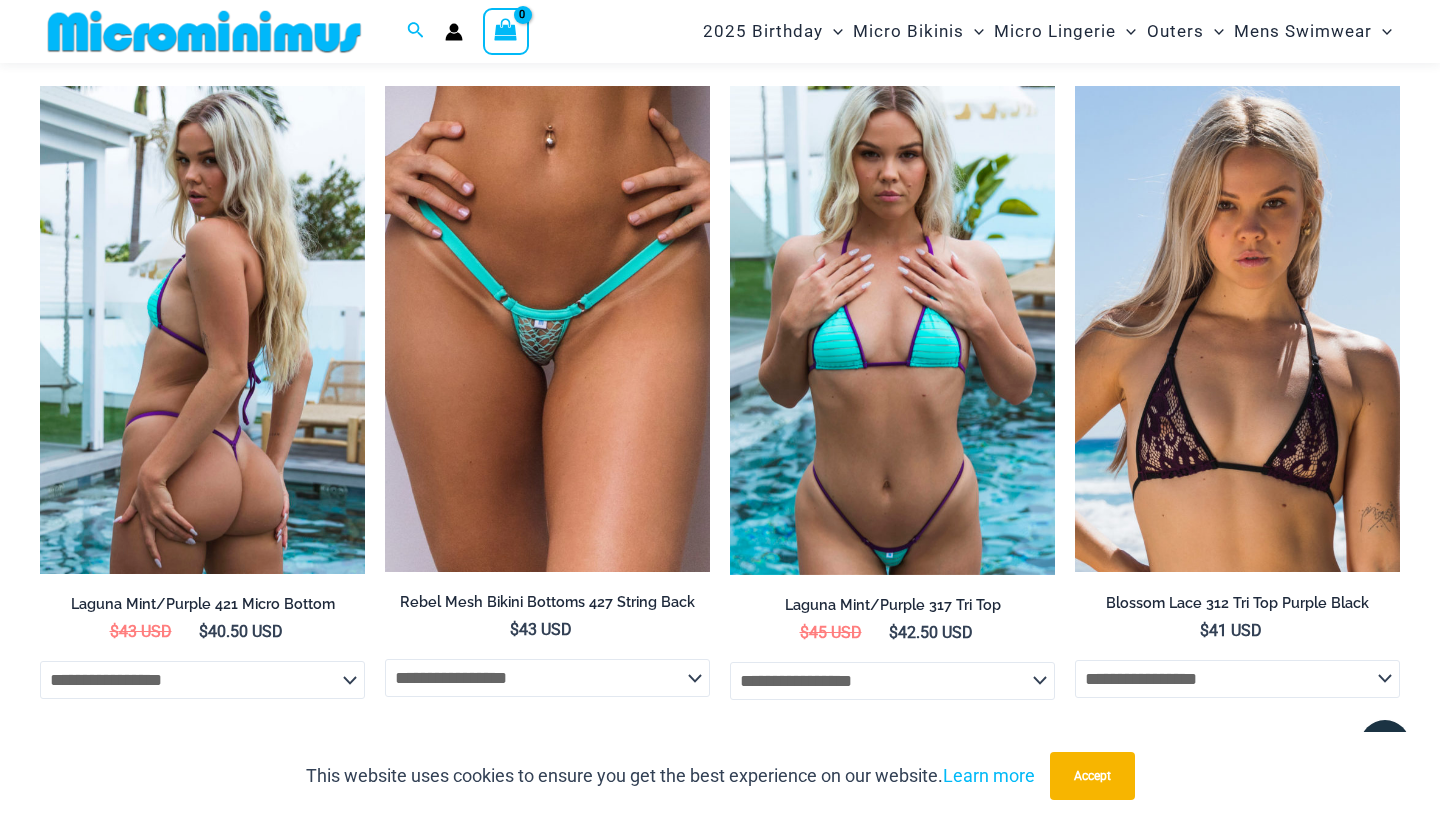 scroll, scrollTop: 4250, scrollLeft: 0, axis: vertical 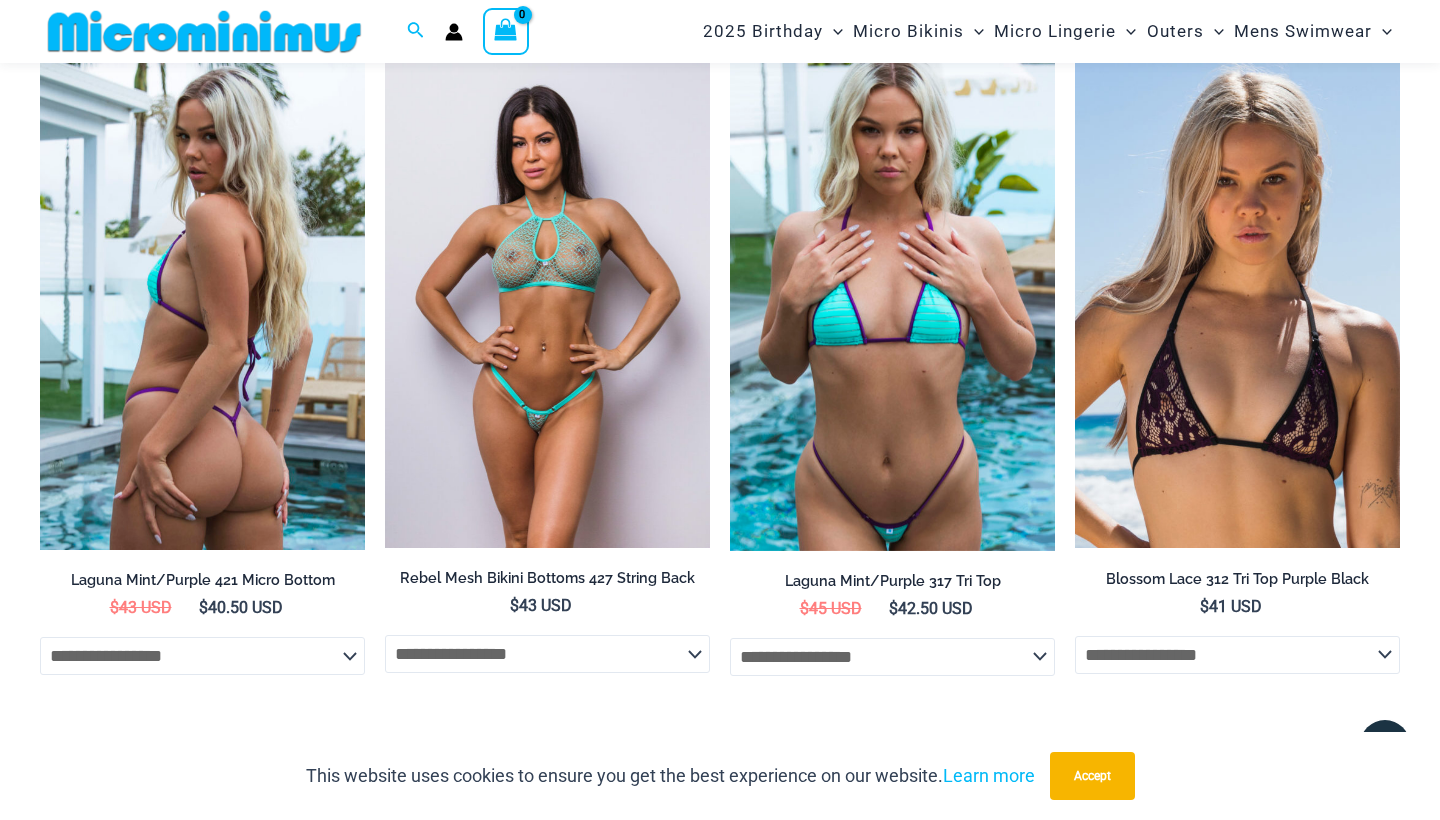 click at bounding box center (547, 305) 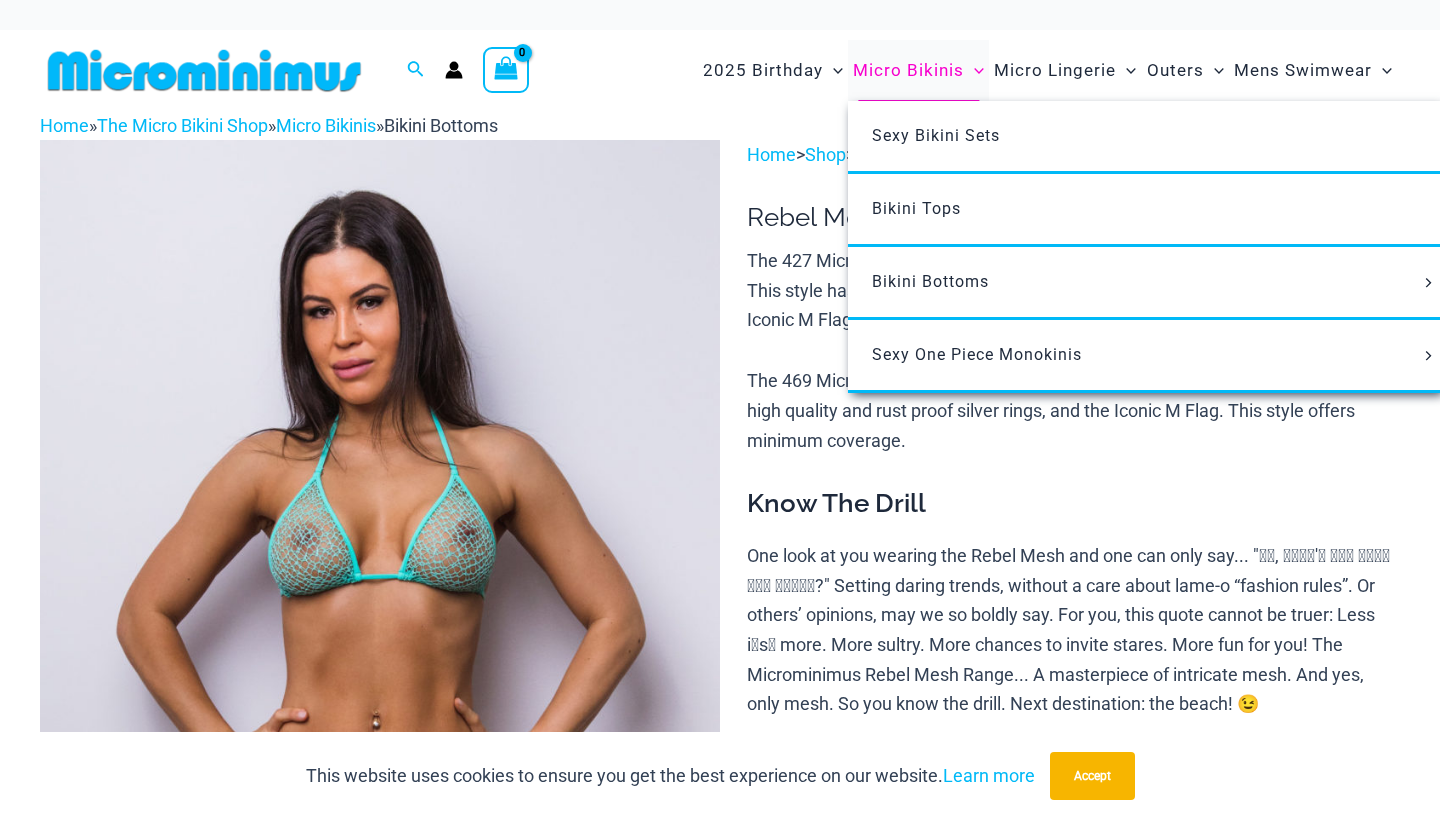 scroll, scrollTop: 0, scrollLeft: 0, axis: both 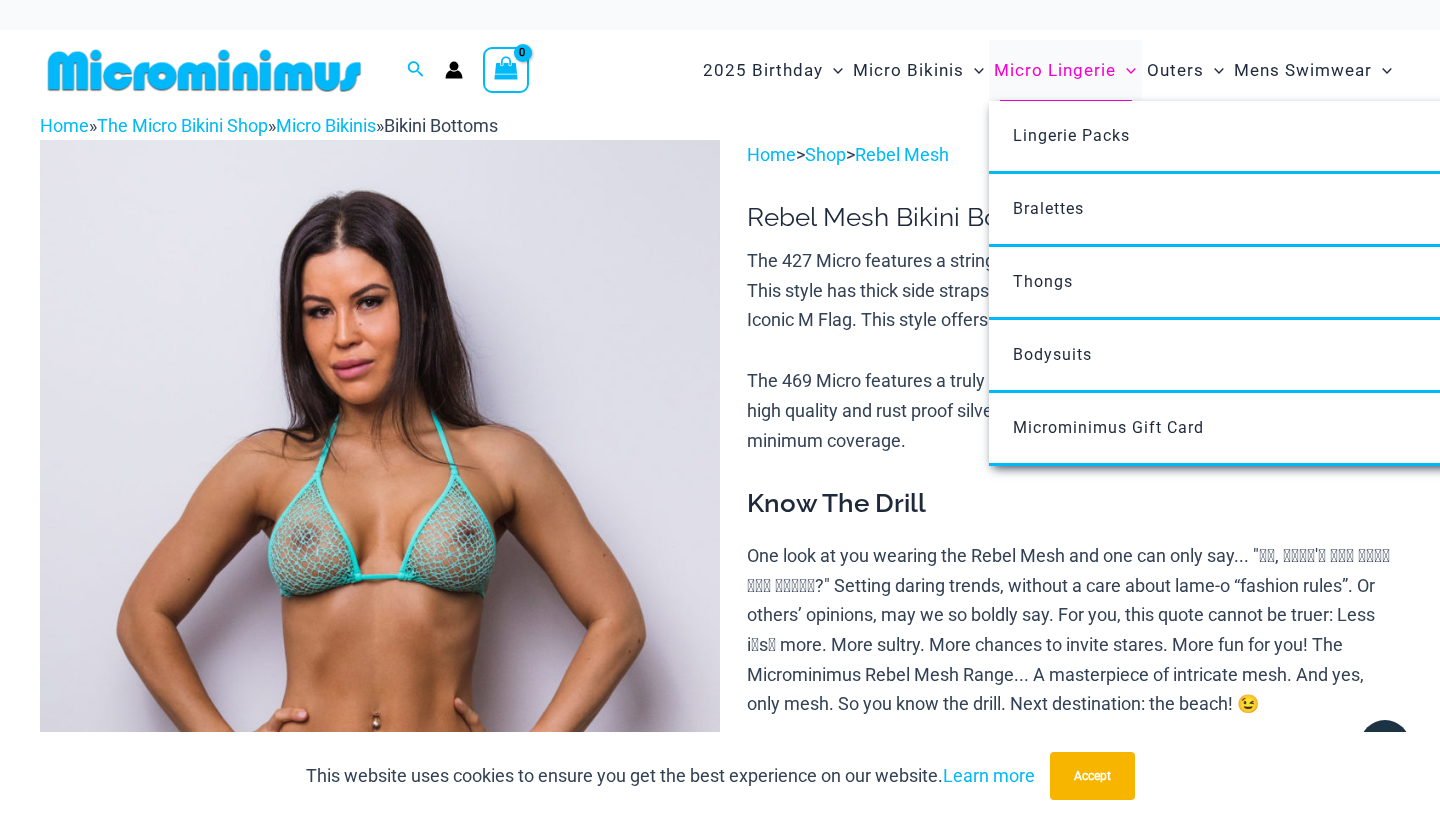 click on "Micro Lingerie" at bounding box center (1055, 70) 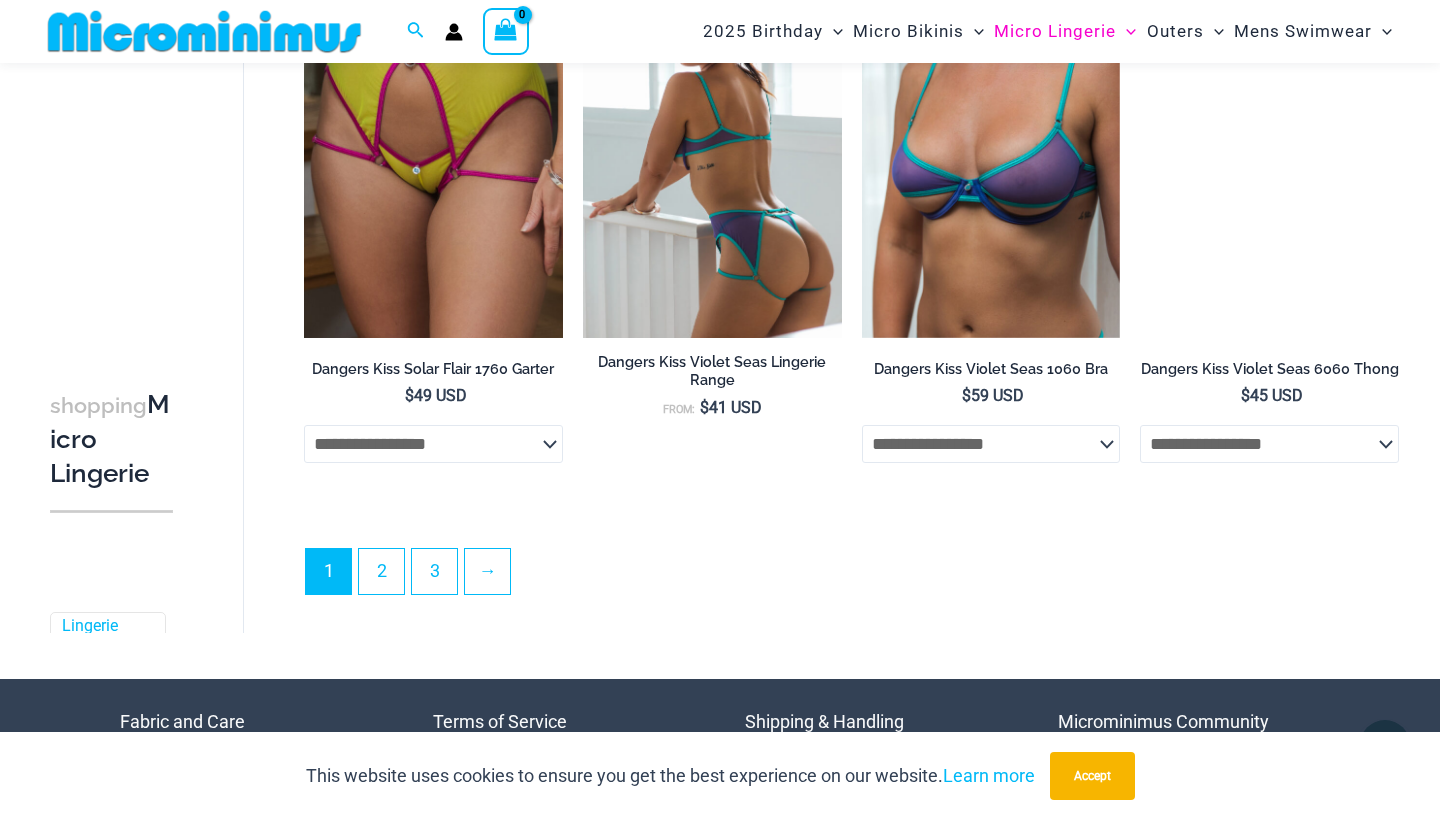 scroll, scrollTop: 4508, scrollLeft: 0, axis: vertical 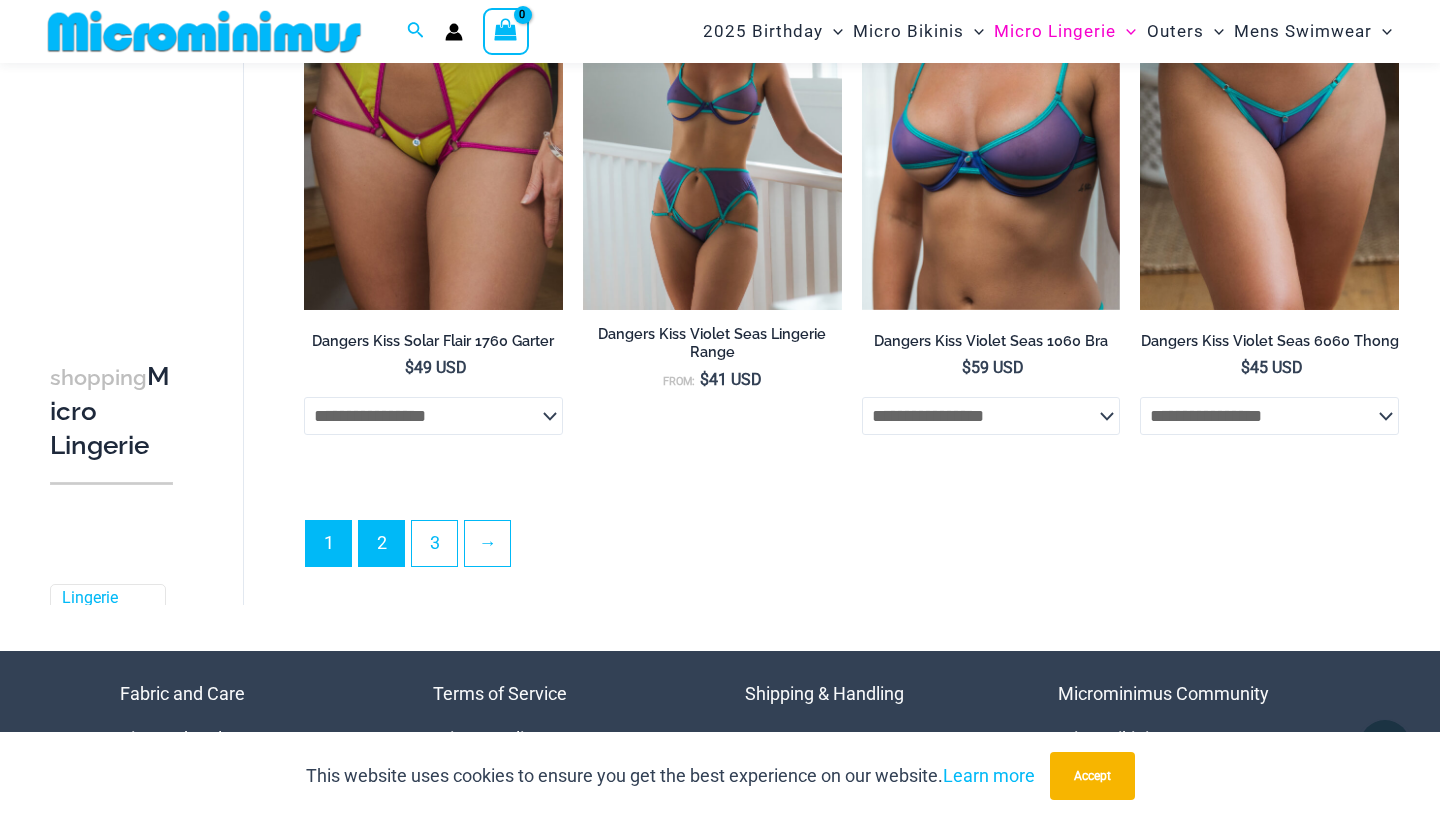 click on "2" at bounding box center [381, 543] 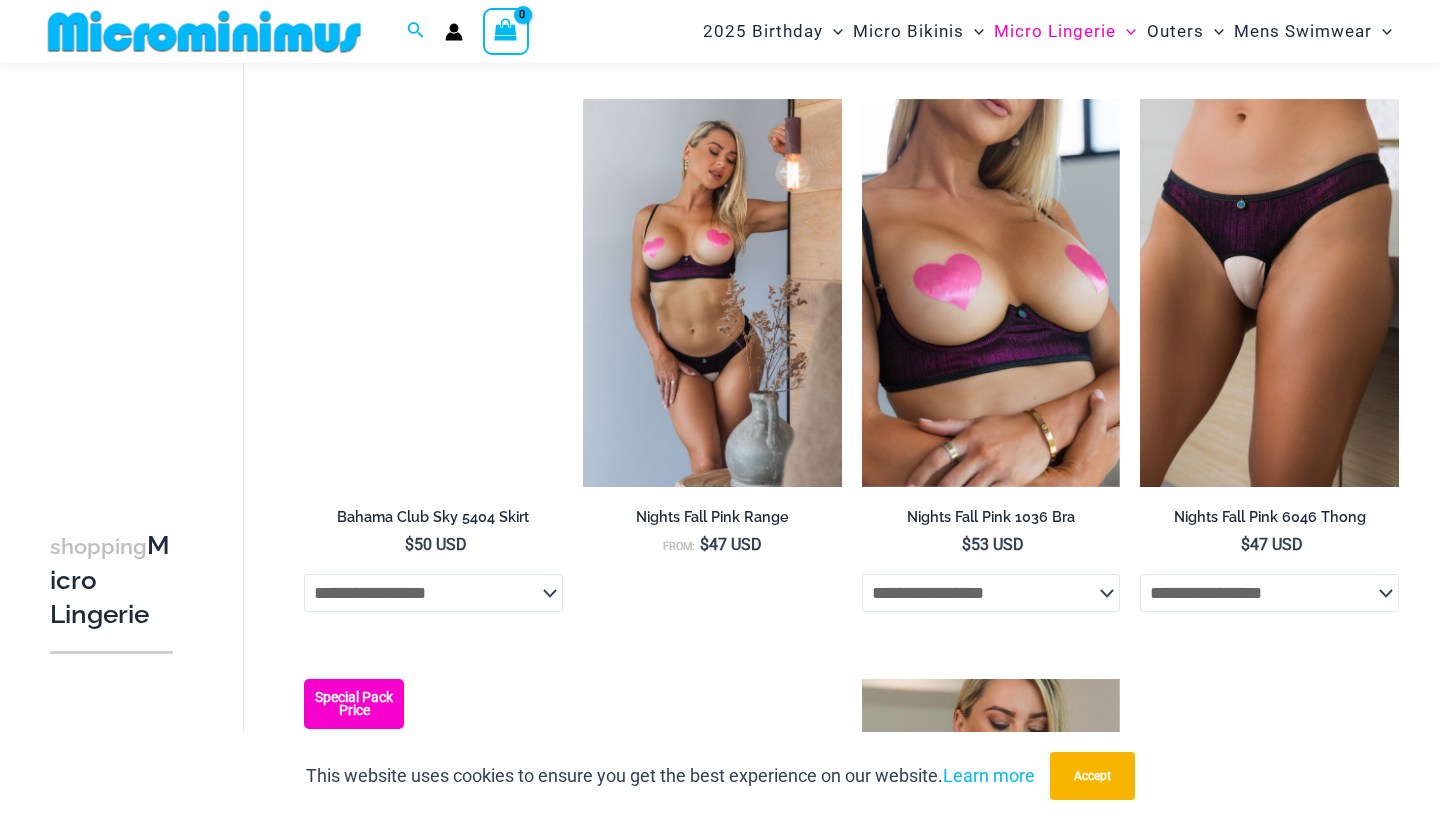 scroll, scrollTop: 1888, scrollLeft: 0, axis: vertical 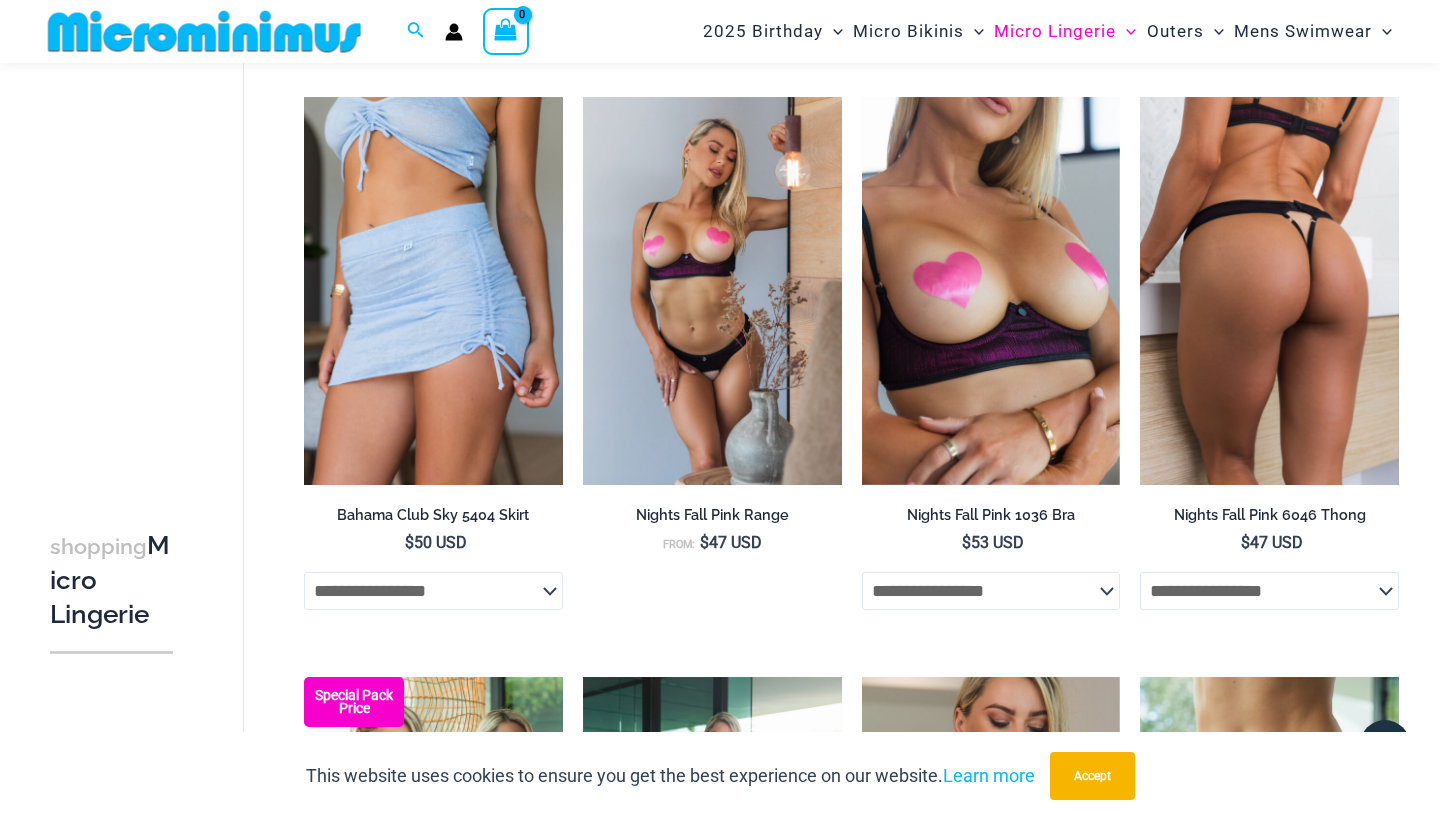 click at bounding box center [1269, 291] 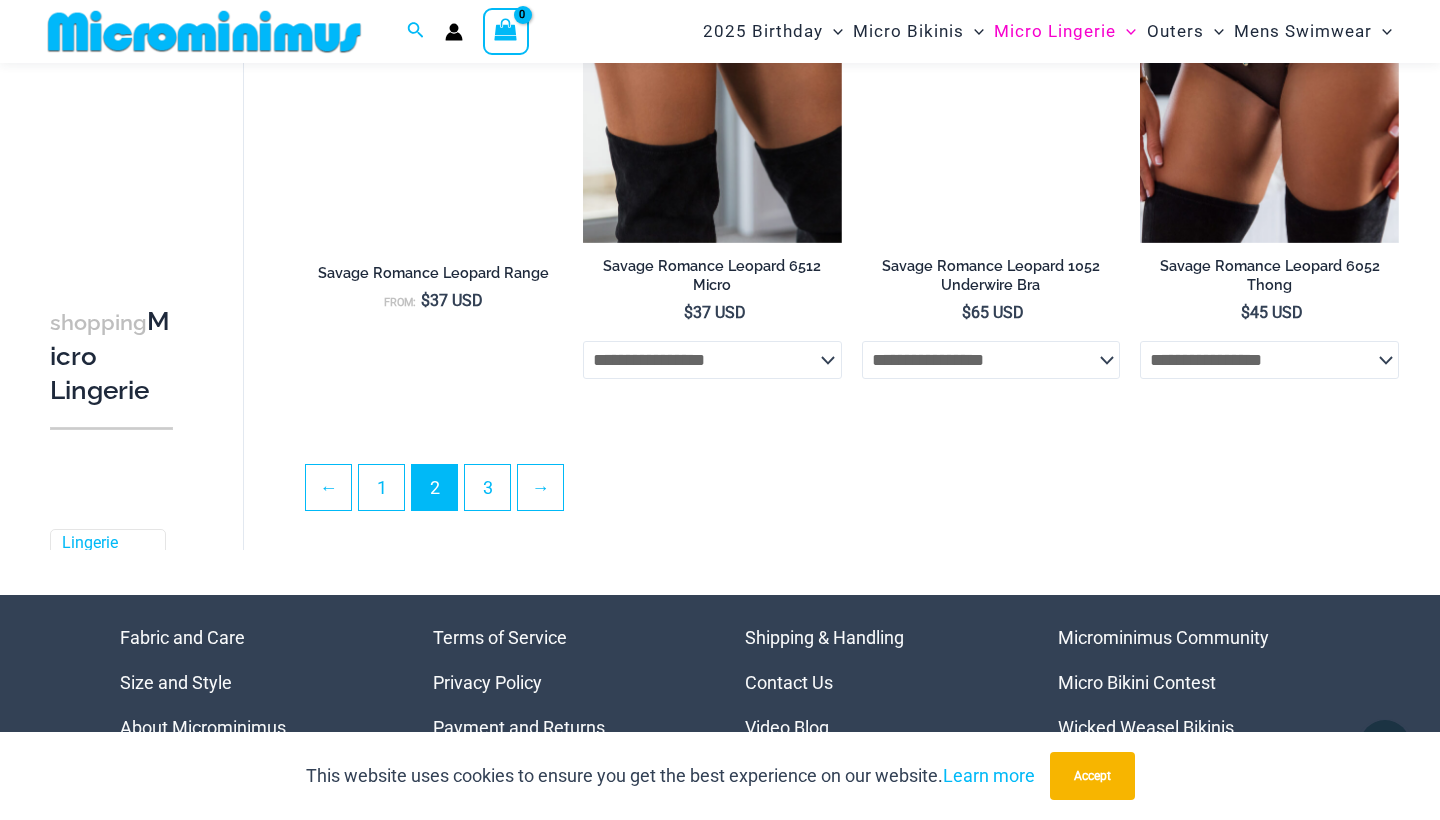 scroll, scrollTop: 4533, scrollLeft: 0, axis: vertical 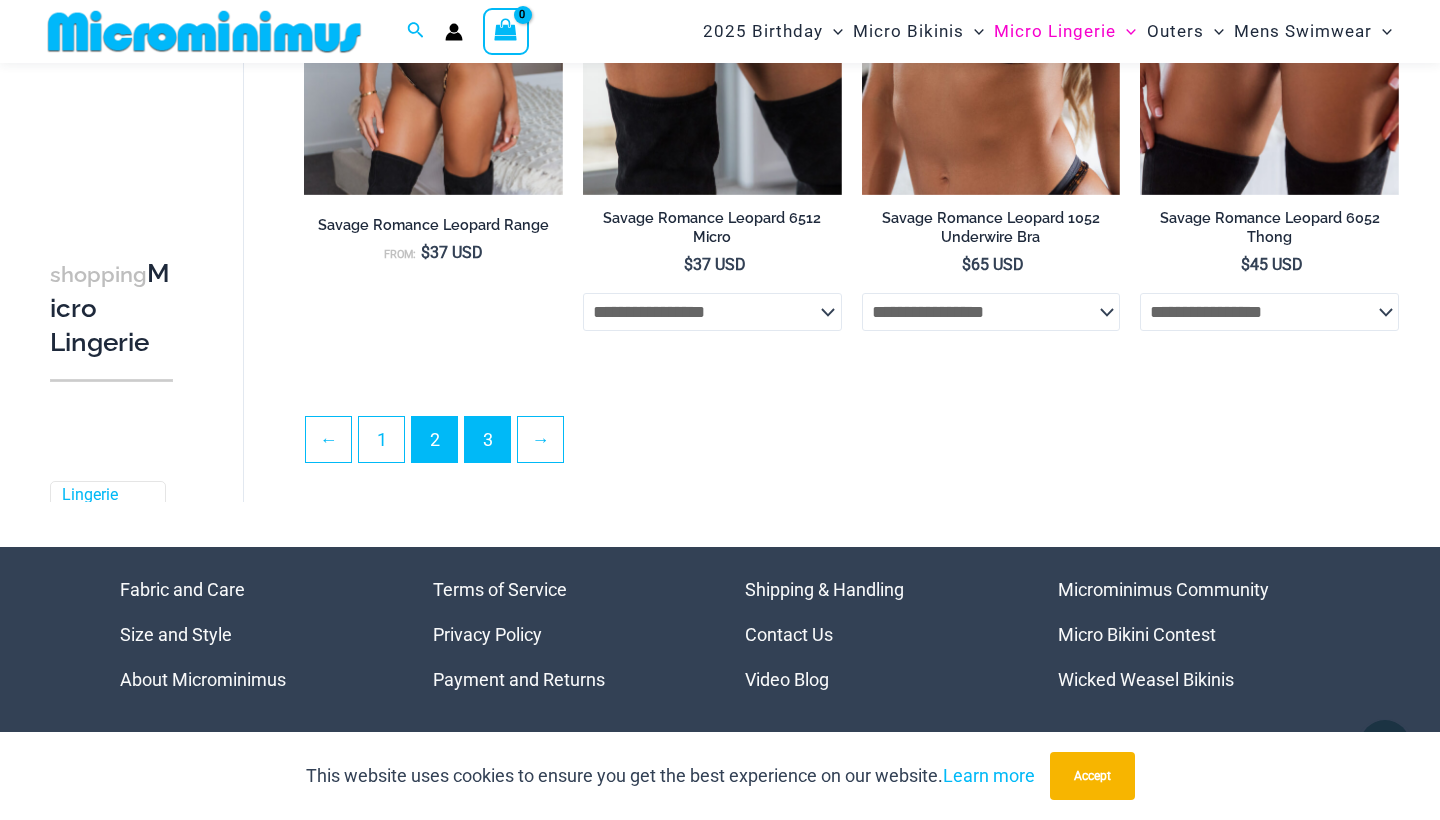 click on "3" at bounding box center [487, 439] 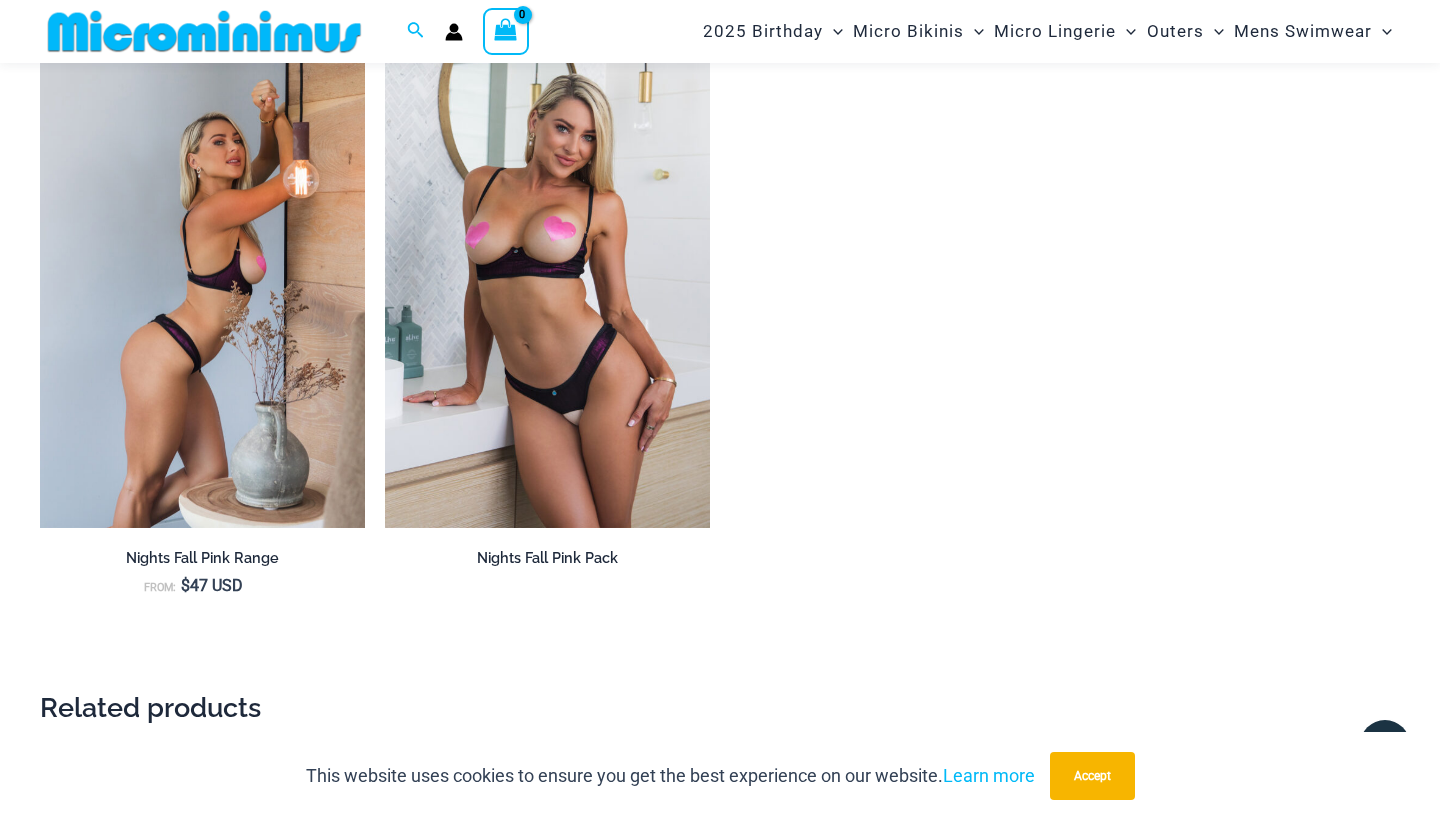 scroll, scrollTop: 1927, scrollLeft: 0, axis: vertical 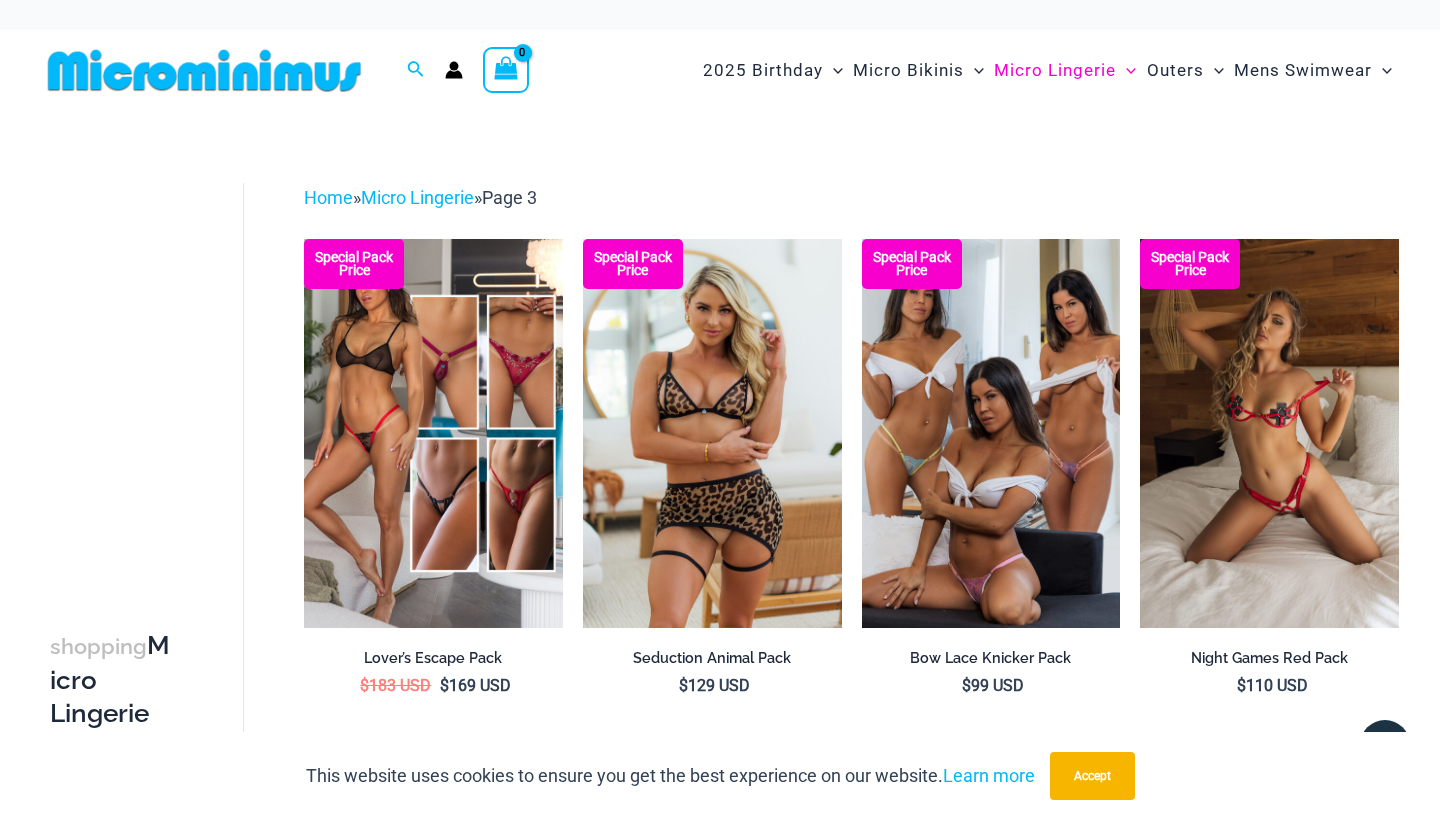 click at bounding box center [204, 70] 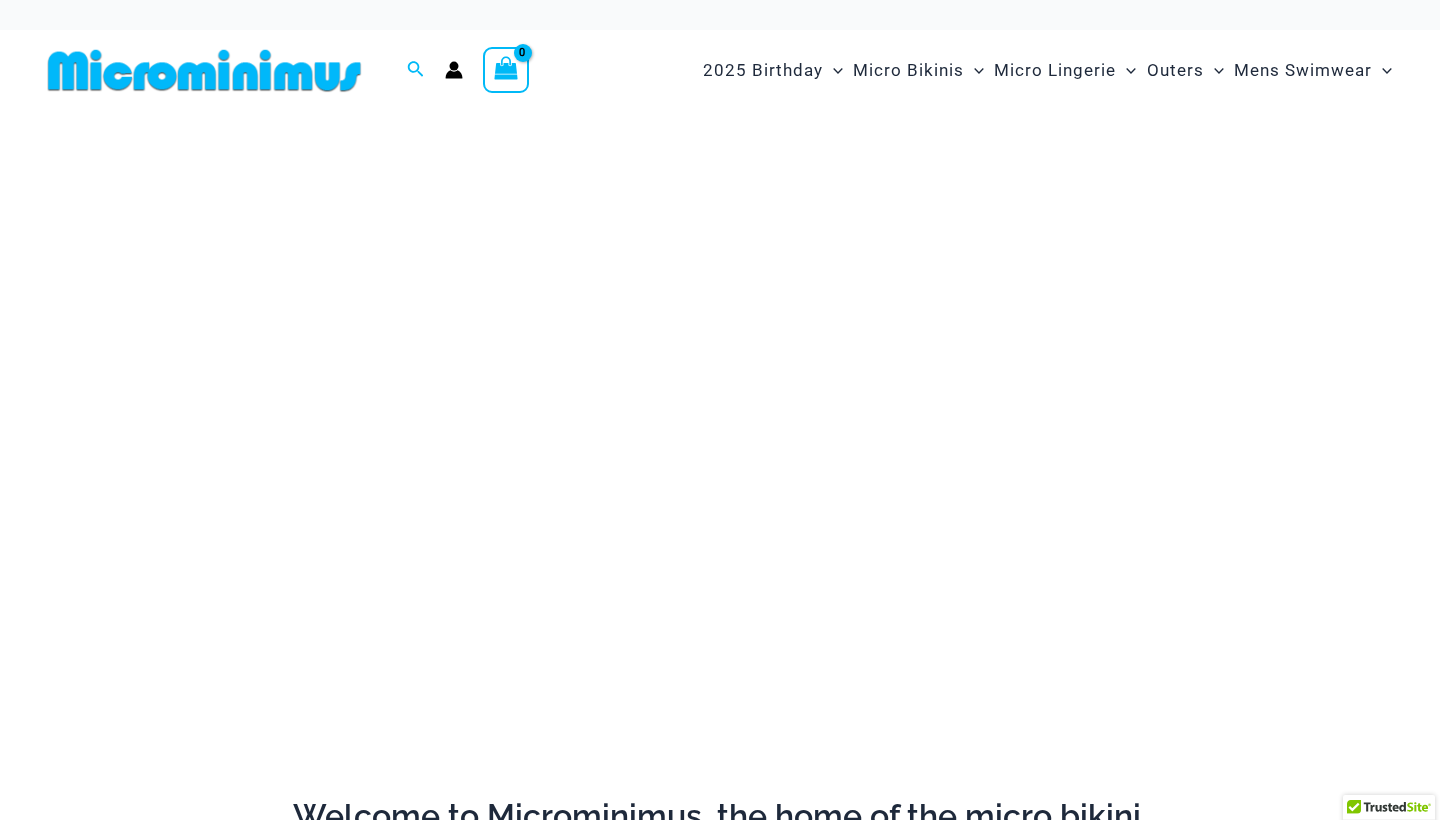 scroll, scrollTop: 0, scrollLeft: 0, axis: both 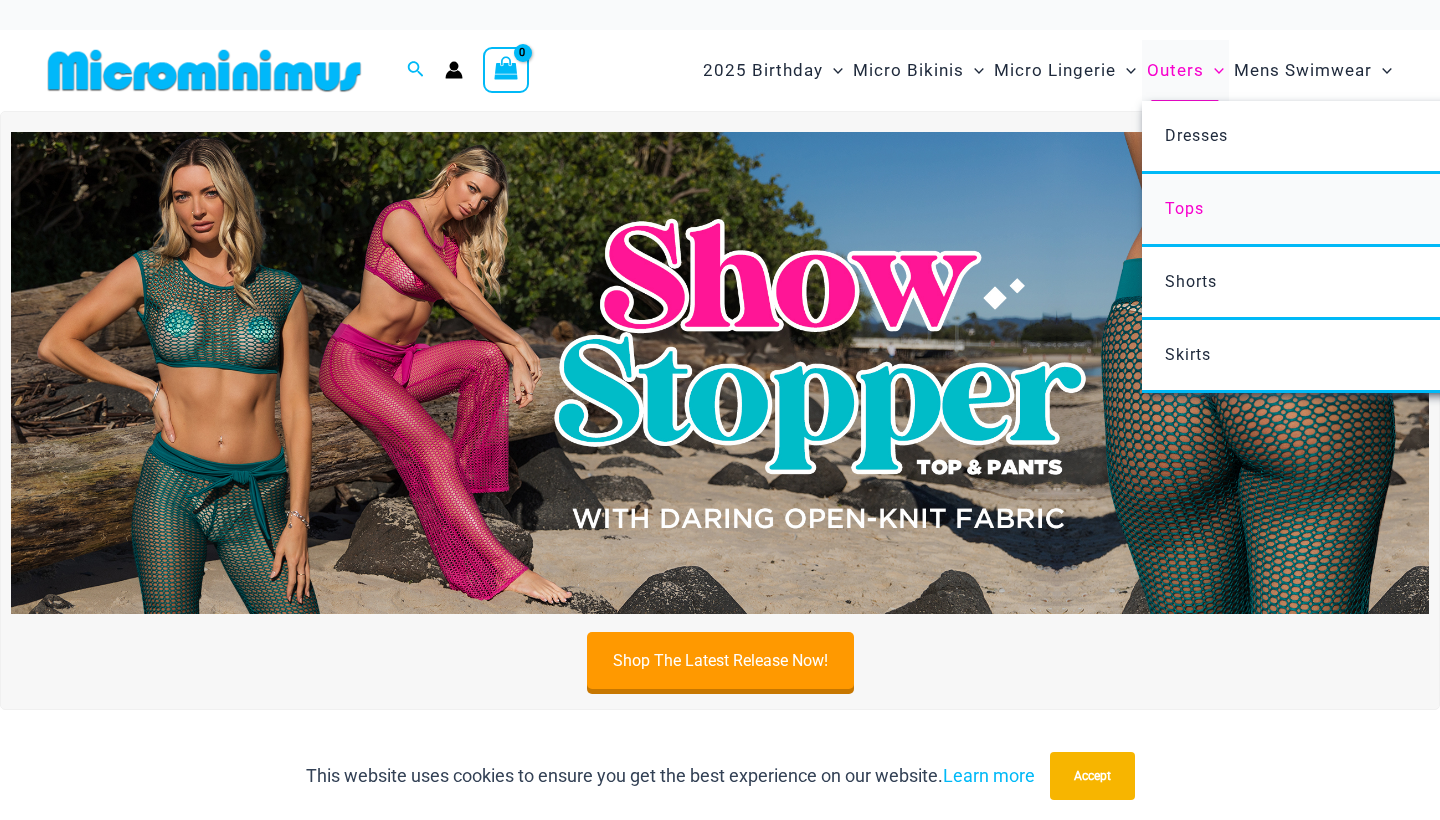 click on "Tops" at bounding box center [1184, 208] 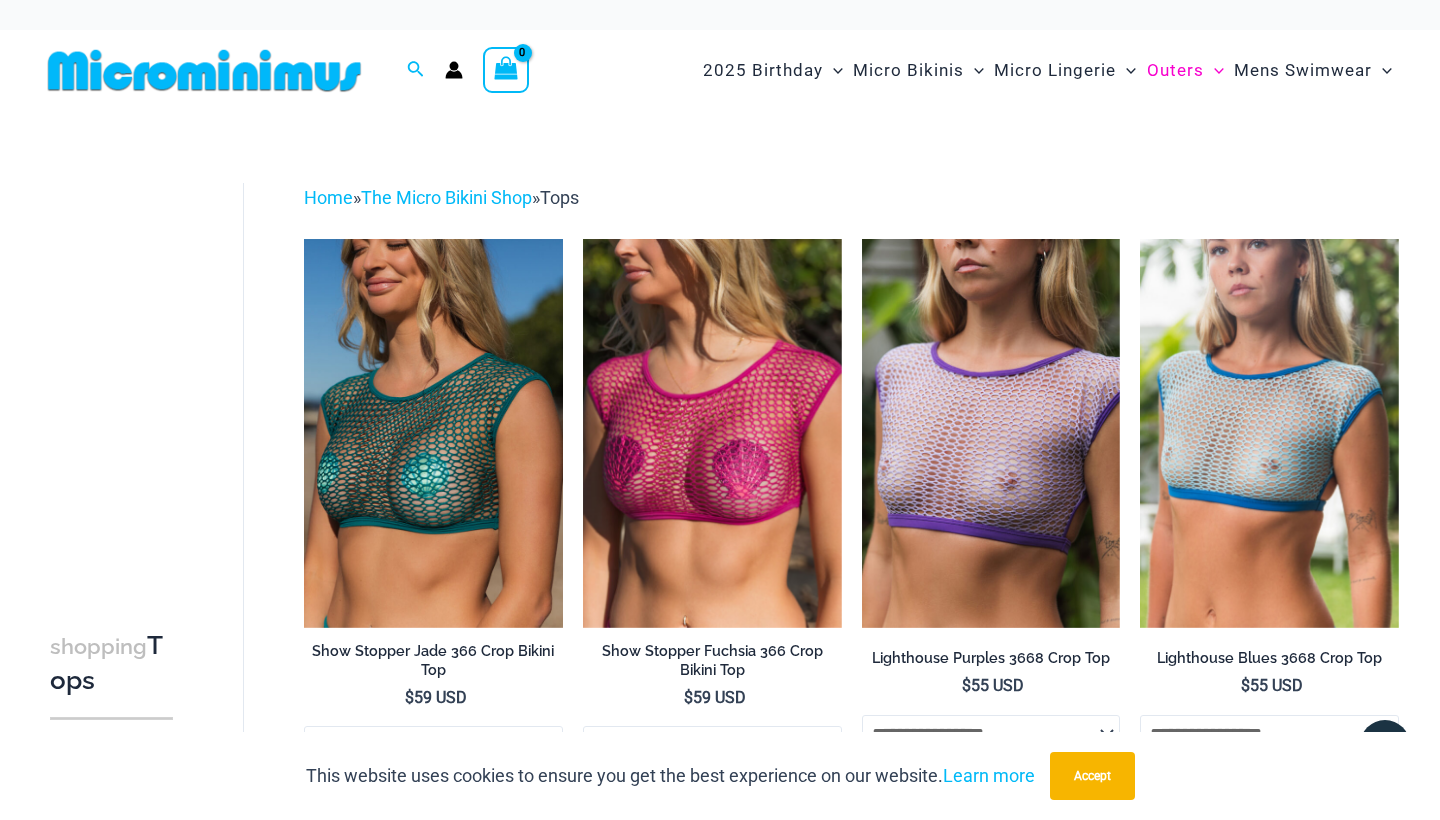 scroll, scrollTop: 0, scrollLeft: 0, axis: both 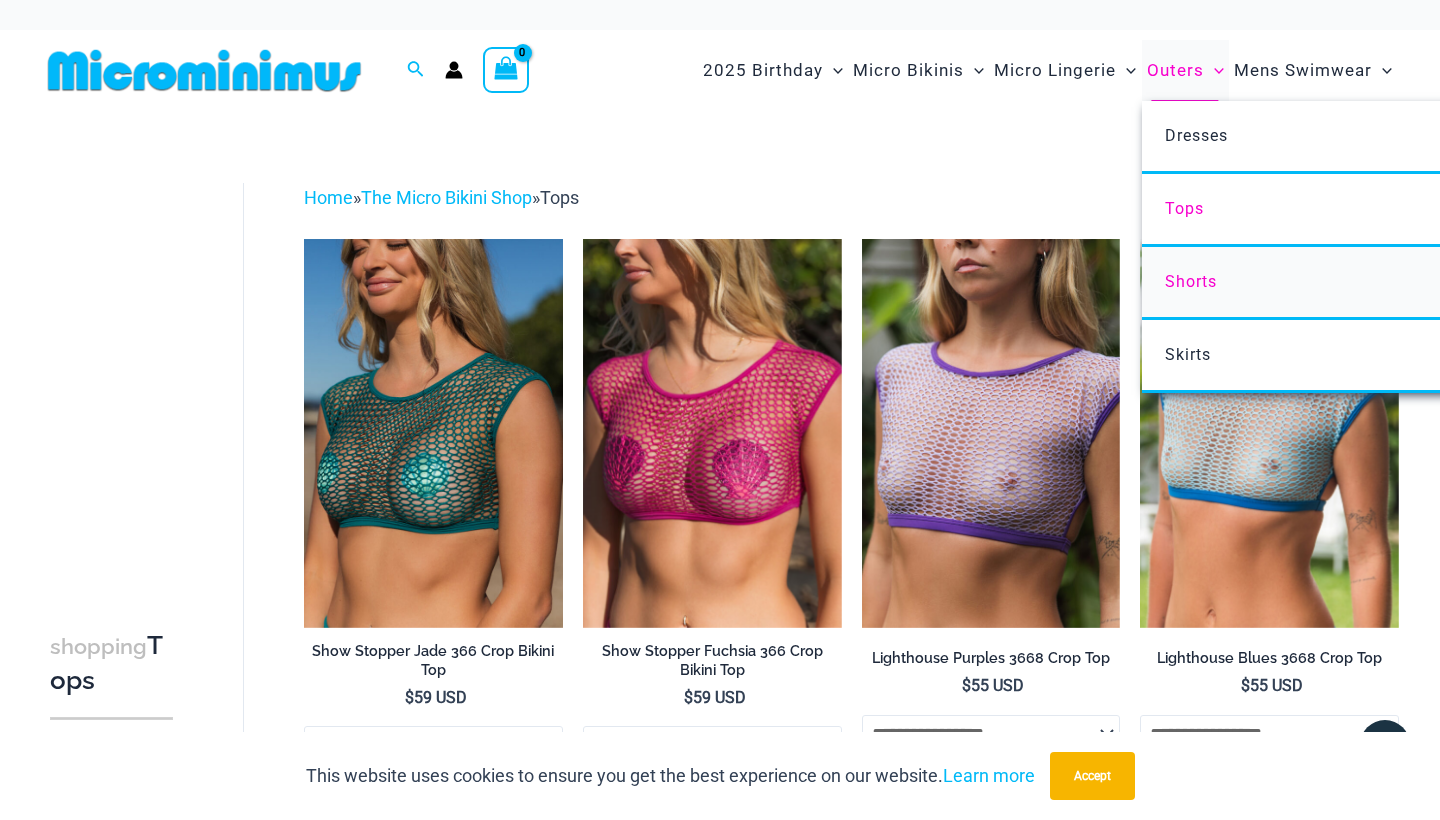click on "Shorts" at bounding box center [1191, 281] 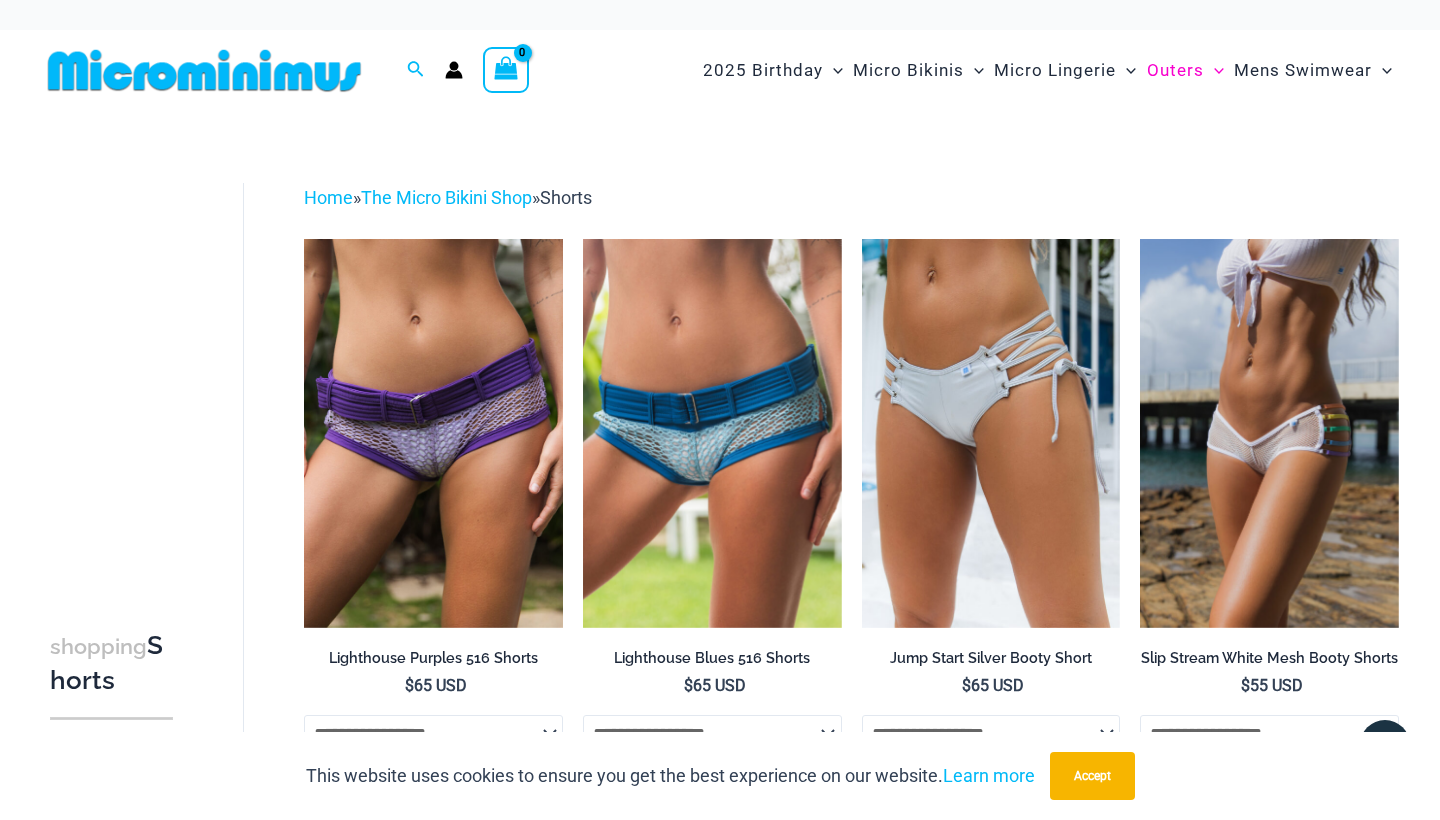 scroll, scrollTop: 0, scrollLeft: 0, axis: both 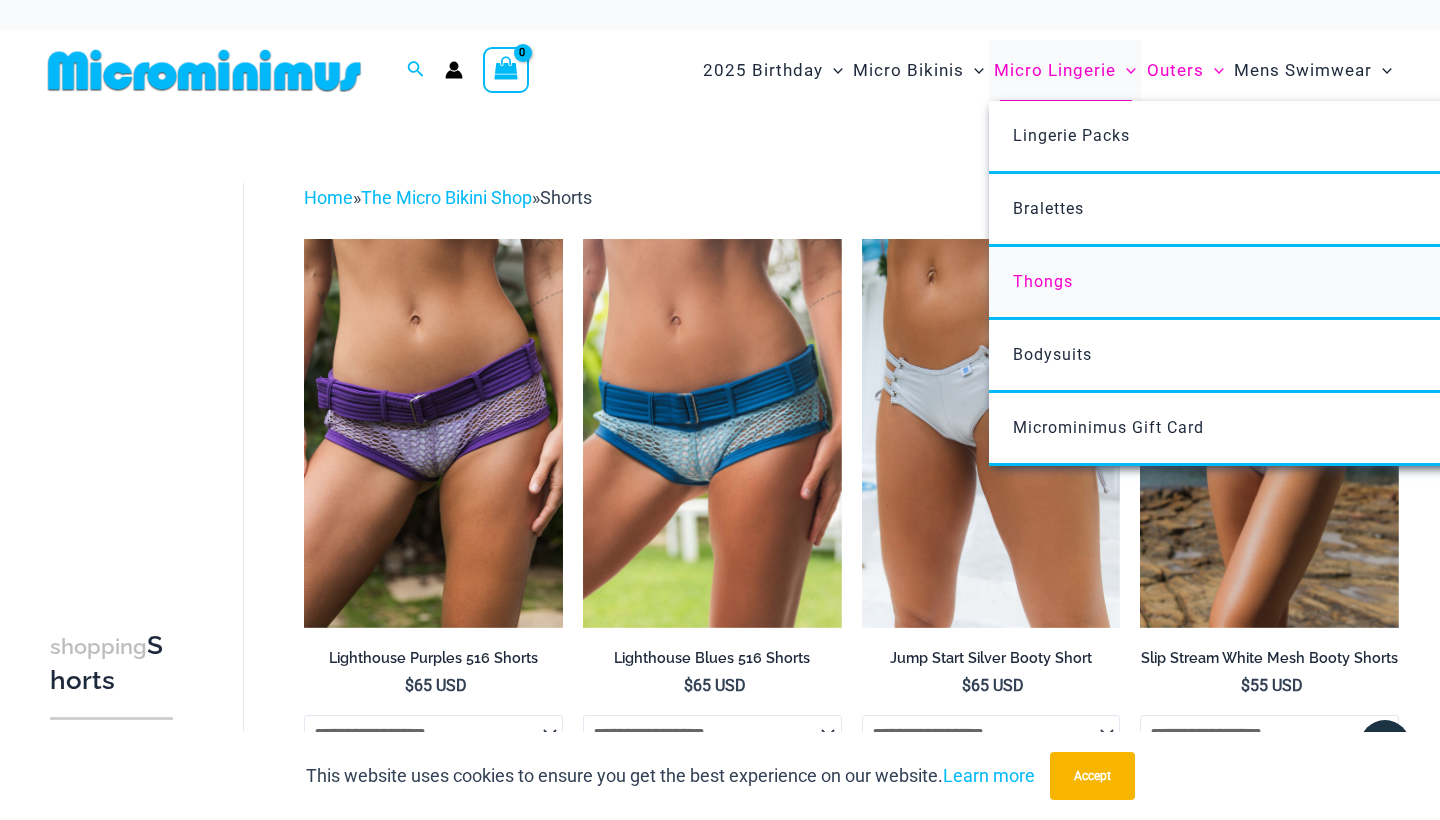 click on "Thongs" at bounding box center (1043, 281) 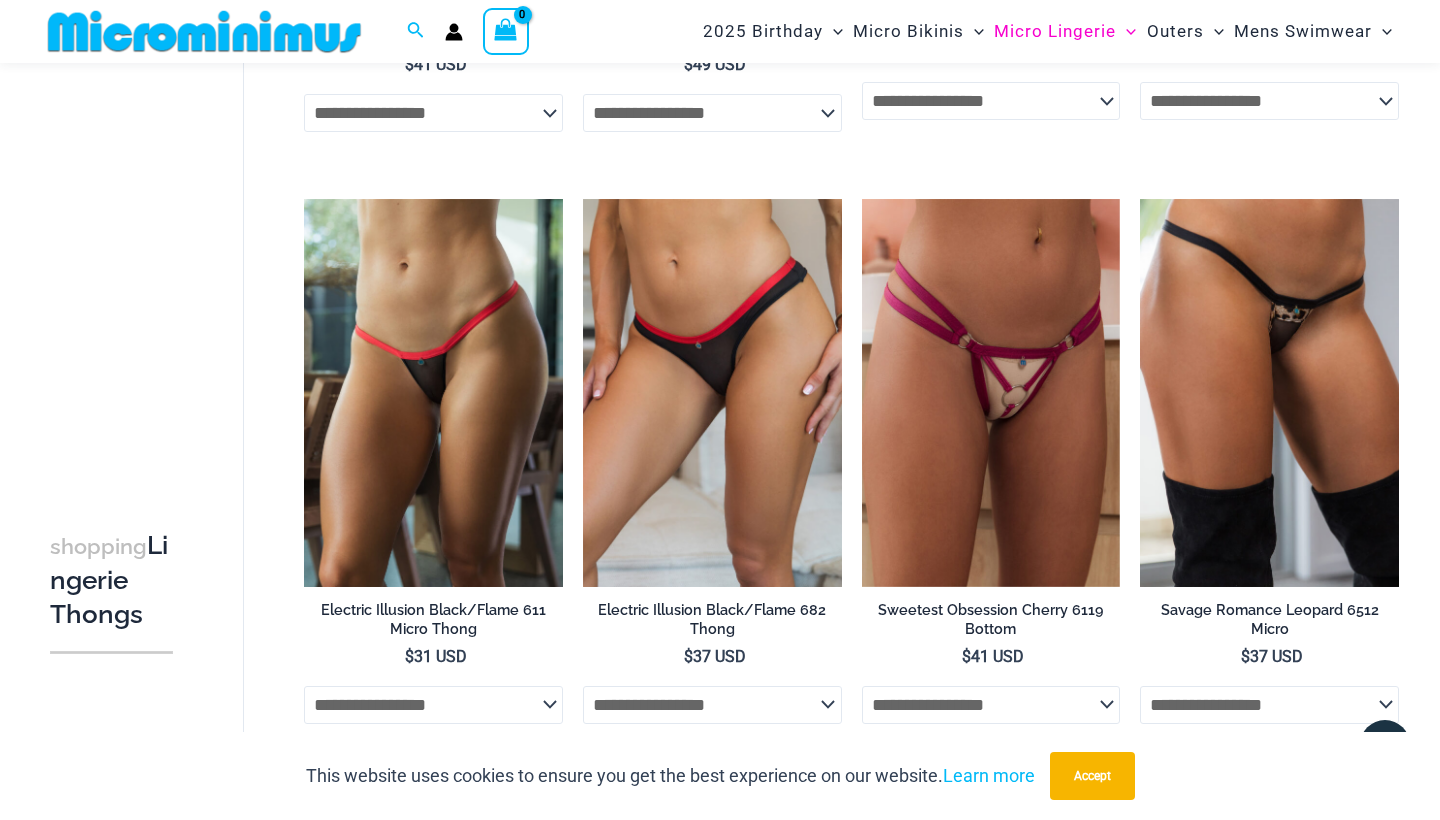 scroll, scrollTop: 1907, scrollLeft: 0, axis: vertical 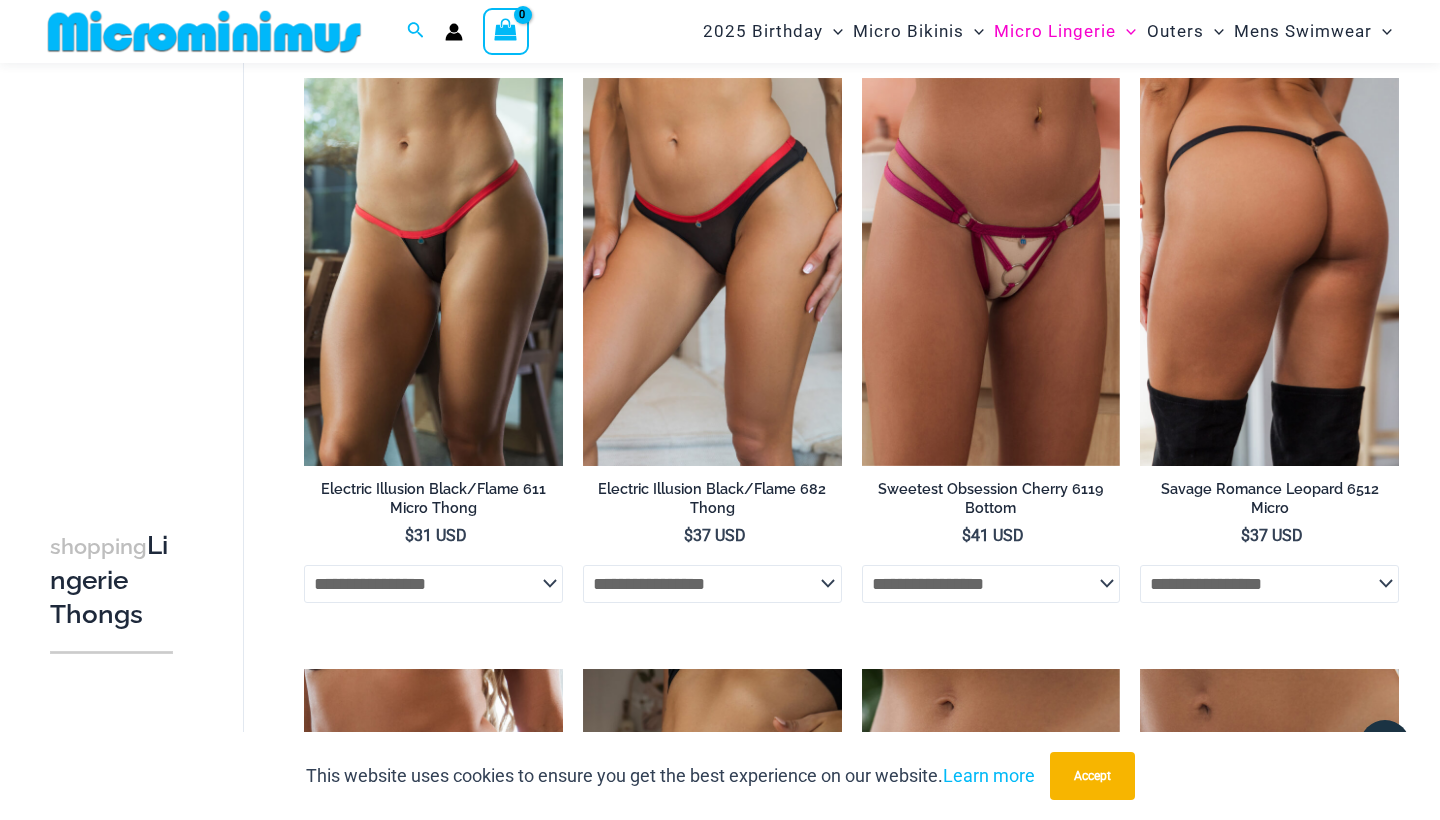 click at bounding box center (1269, 272) 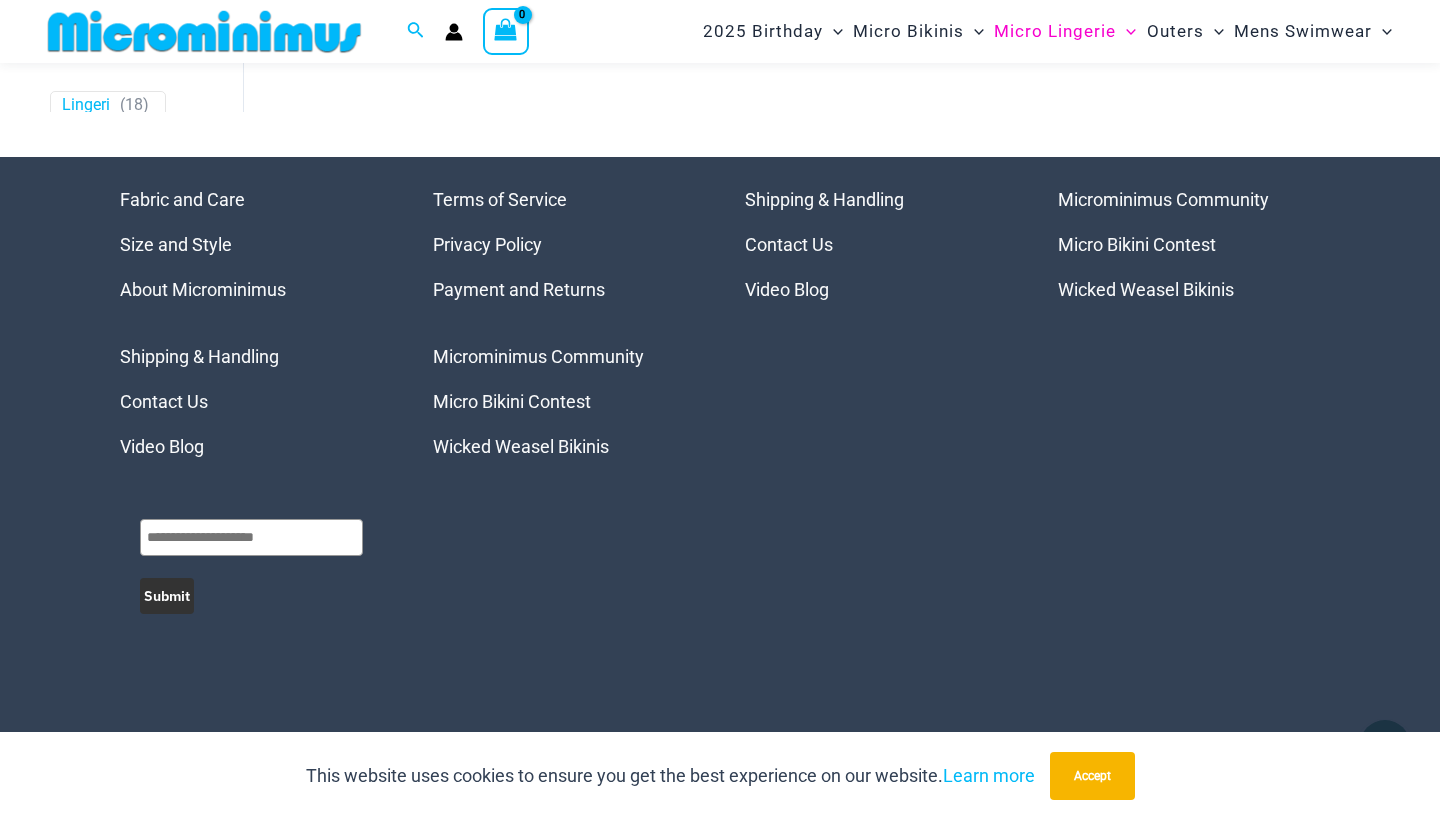 scroll, scrollTop: 3120, scrollLeft: 0, axis: vertical 